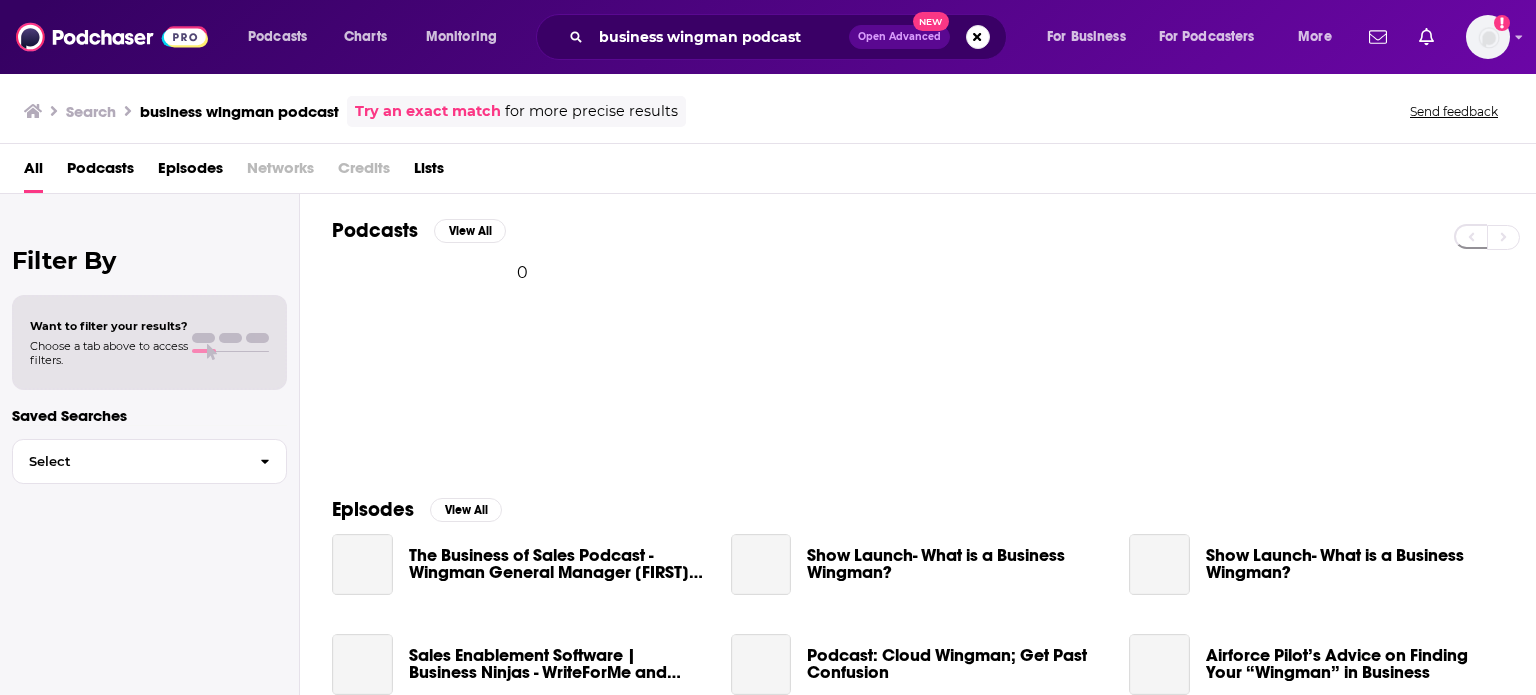 scroll, scrollTop: 0, scrollLeft: 0, axis: both 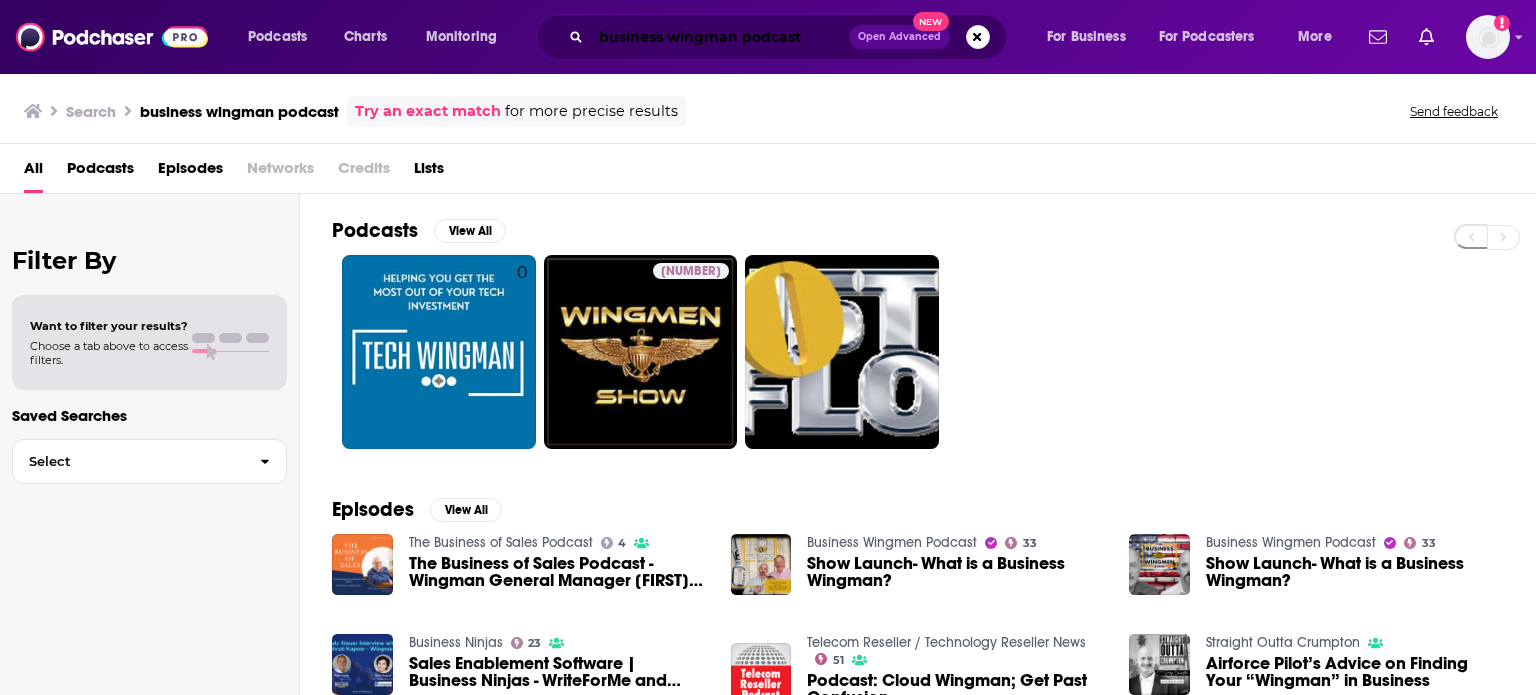 click on "business wingman podcast" at bounding box center (720, 37) 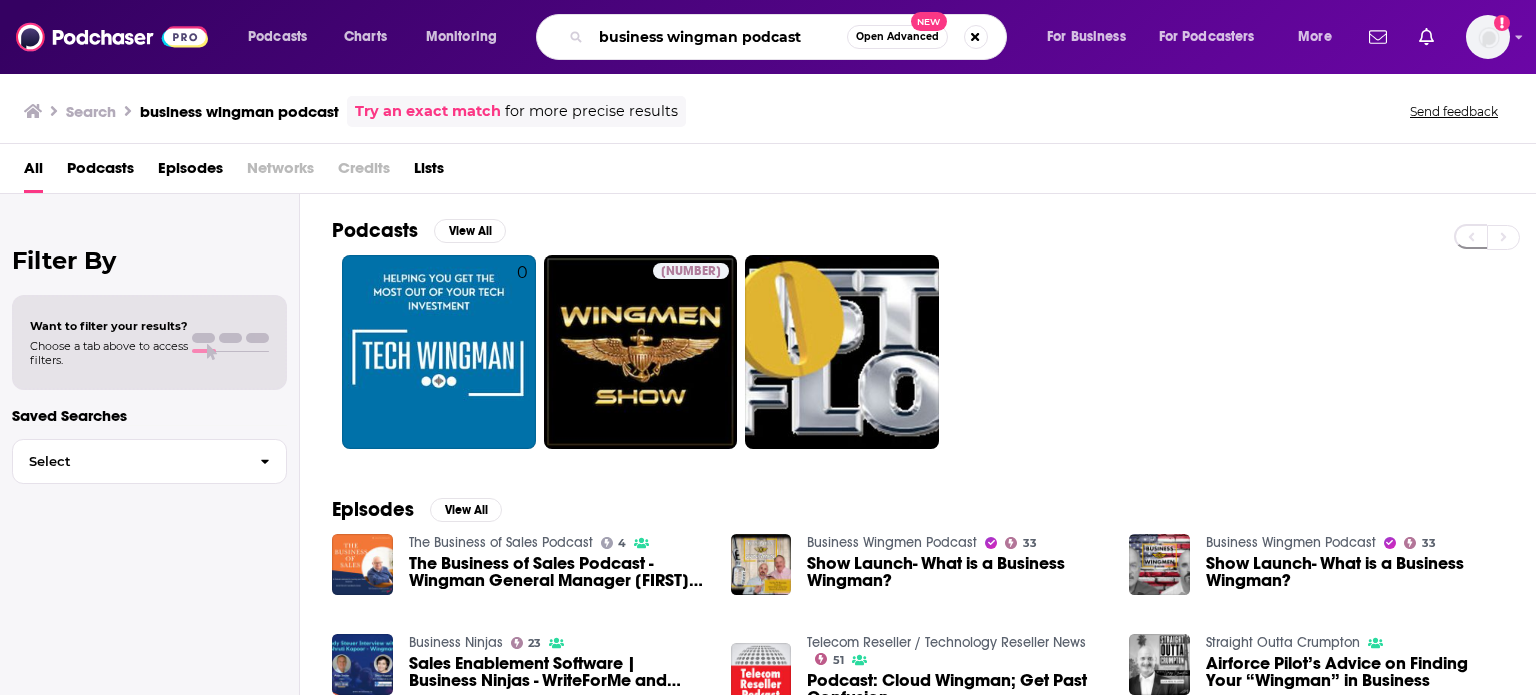 drag, startPoint x: 802, startPoint y: 39, endPoint x: 133, endPoint y: -34, distance: 672.971 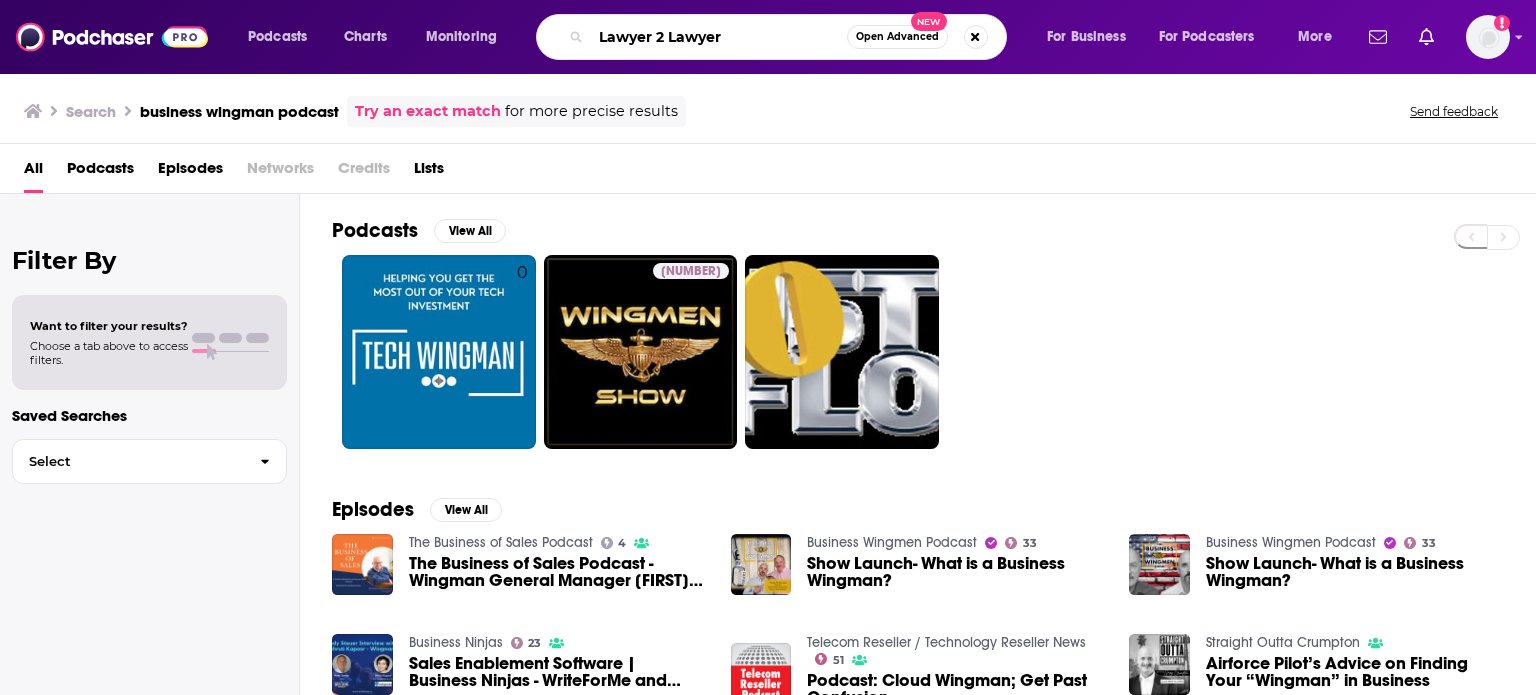 type on "Lawyer 2 Lawyer" 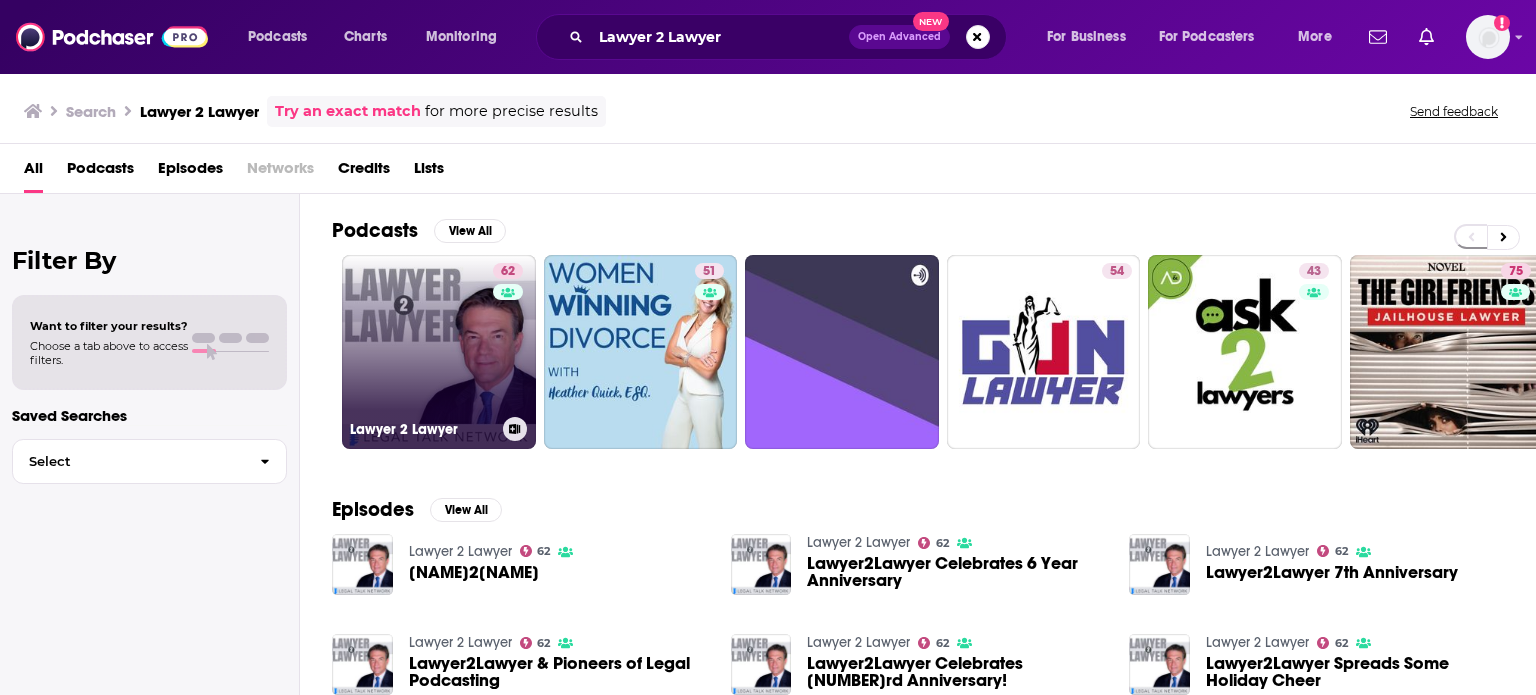 click on "[NUMBER] Lawyer 2 Lawyer" at bounding box center (439, 352) 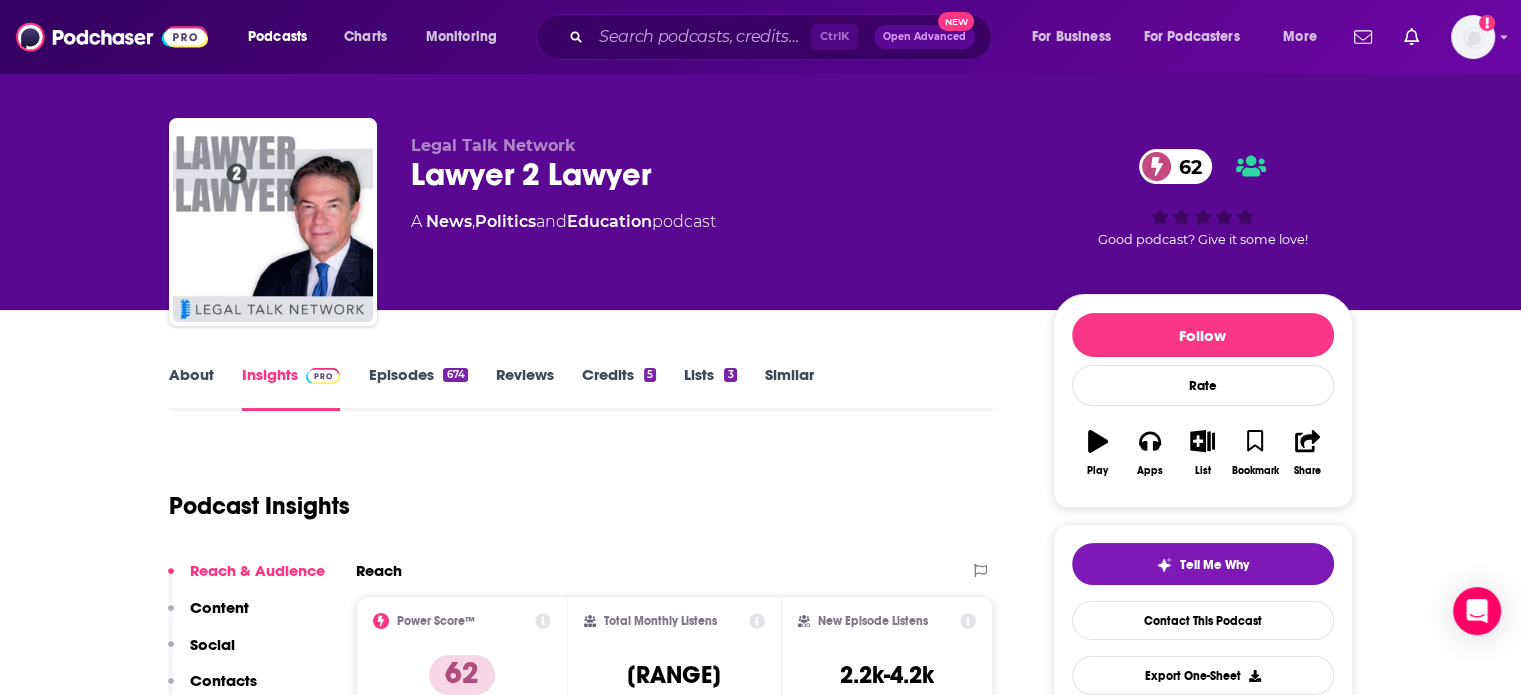 scroll, scrollTop: 35, scrollLeft: 0, axis: vertical 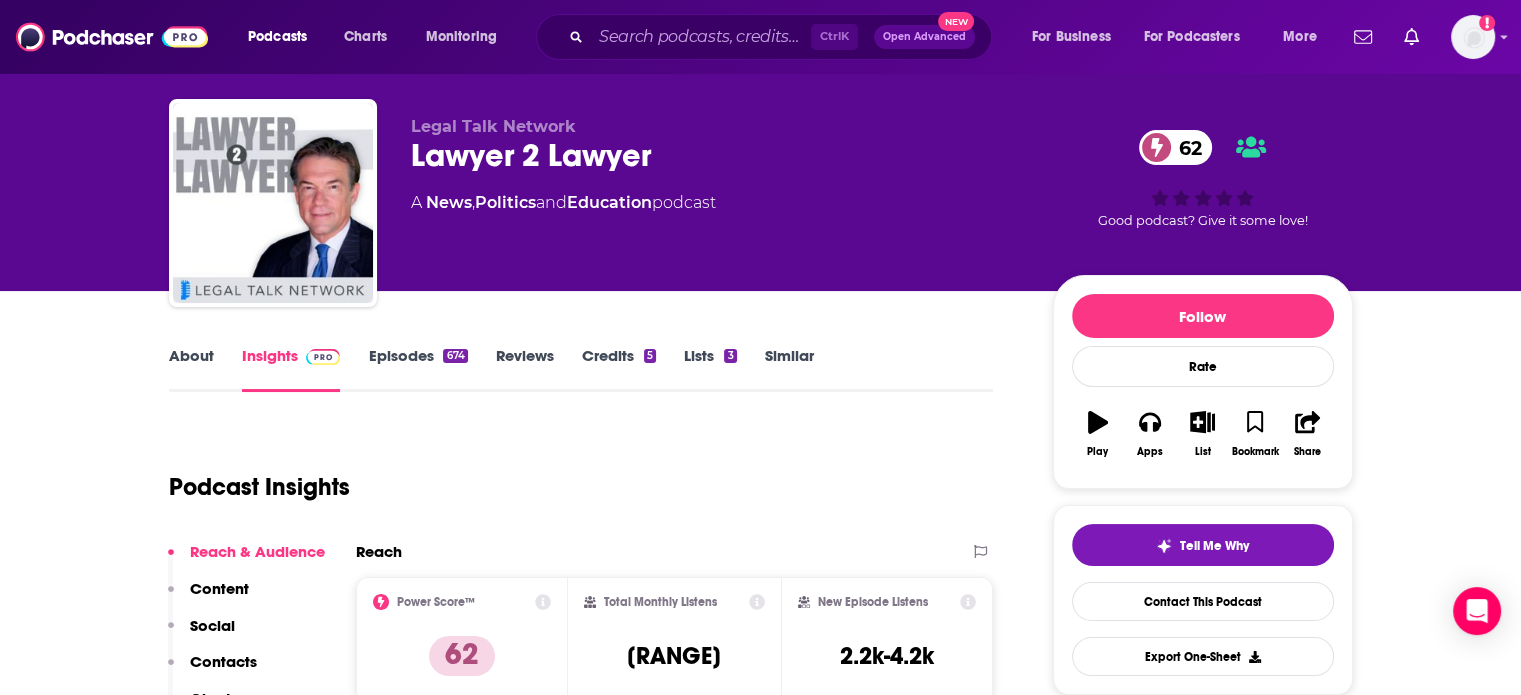 click on "About" at bounding box center (191, 369) 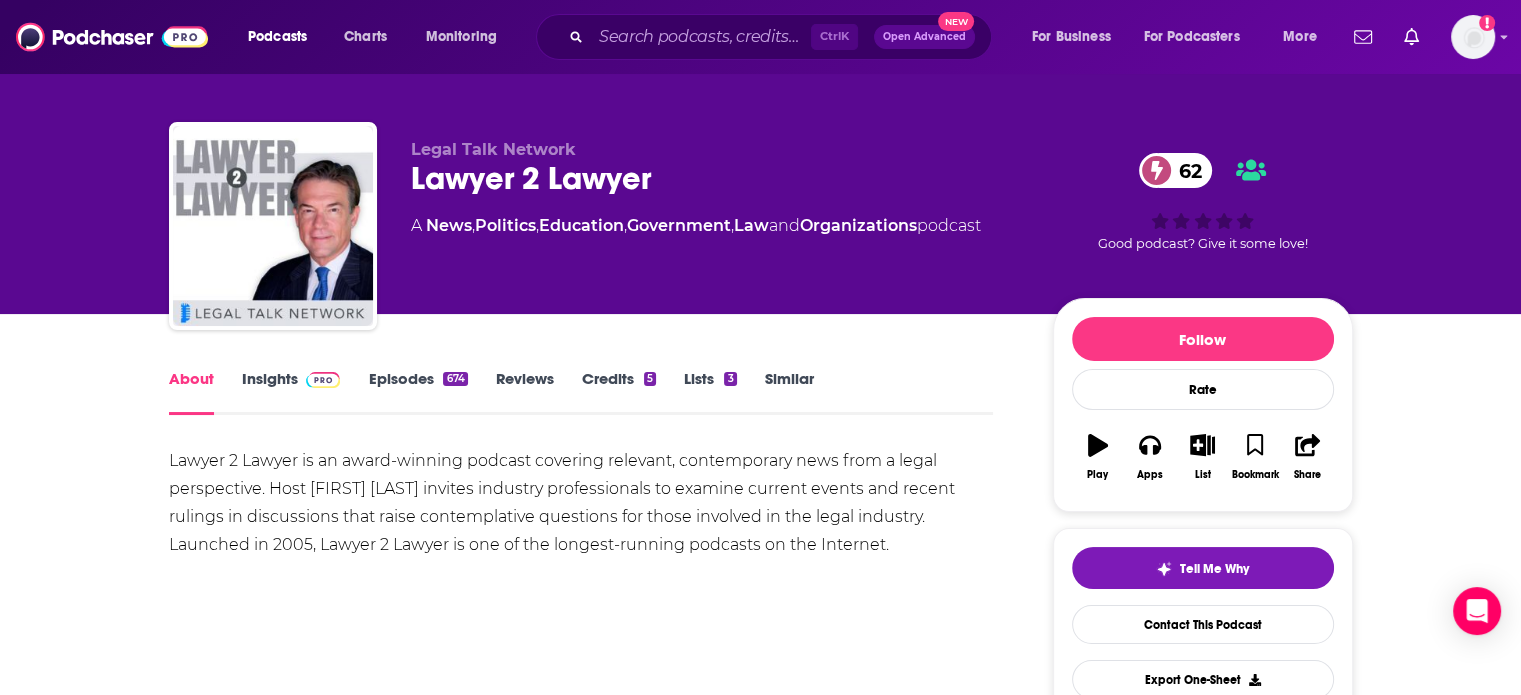 scroll, scrollTop: 14, scrollLeft: 0, axis: vertical 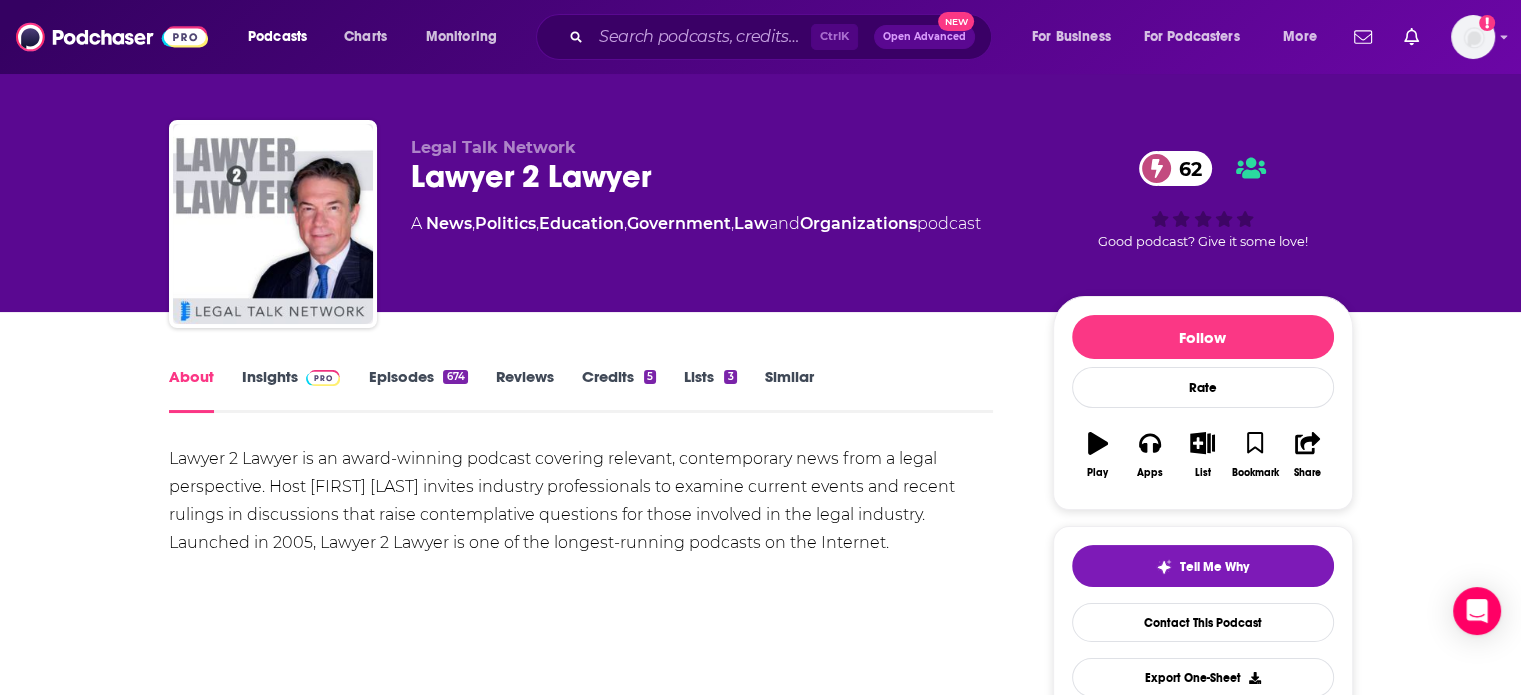 click on "Insights" at bounding box center [291, 390] 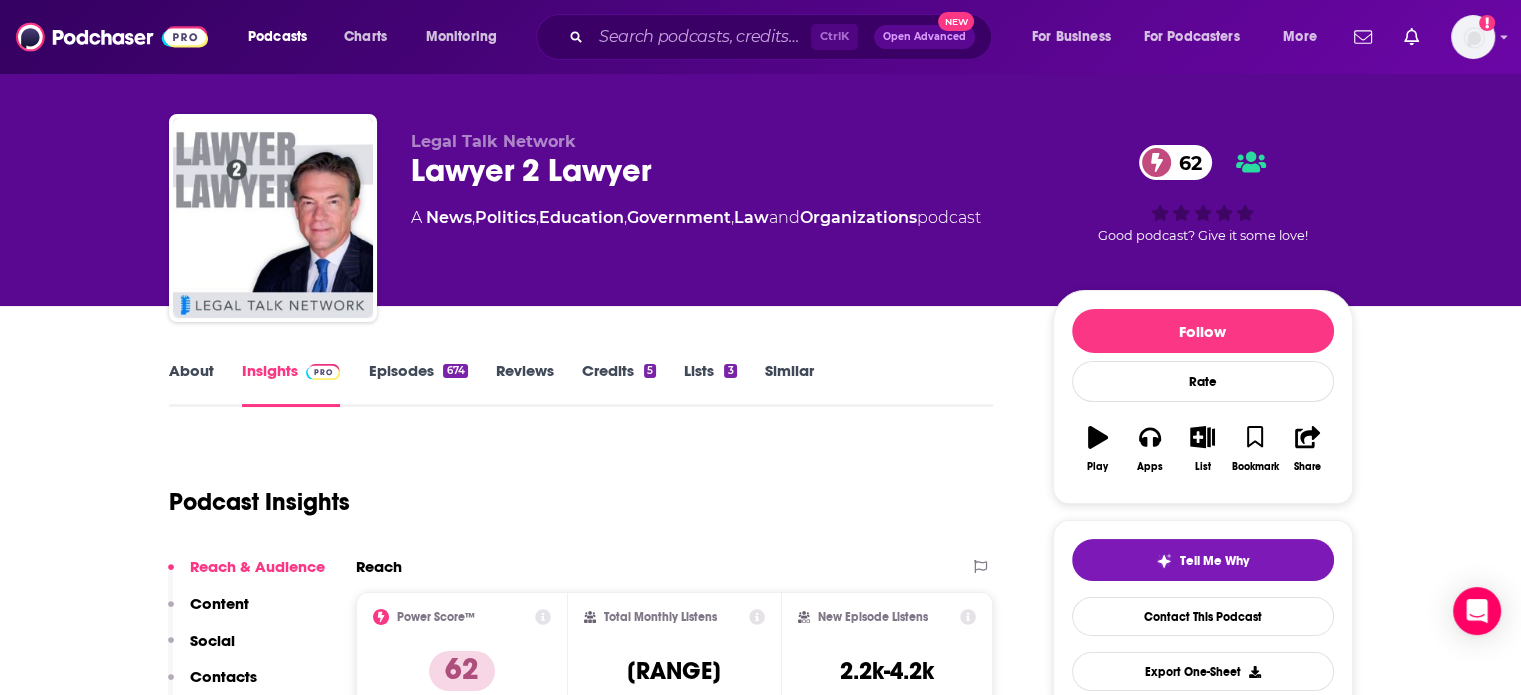 scroll, scrollTop: 0, scrollLeft: 0, axis: both 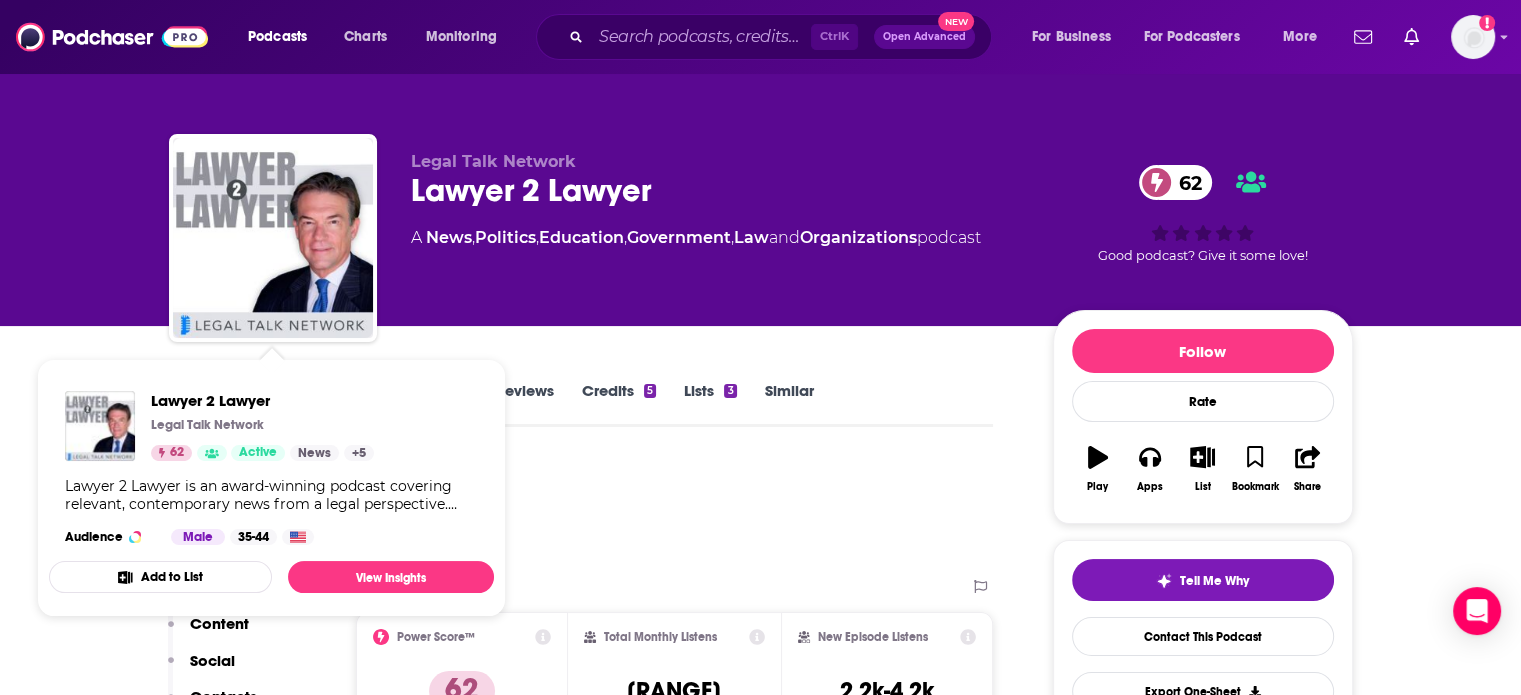 click on "Podcast Insights" at bounding box center (573, 510) 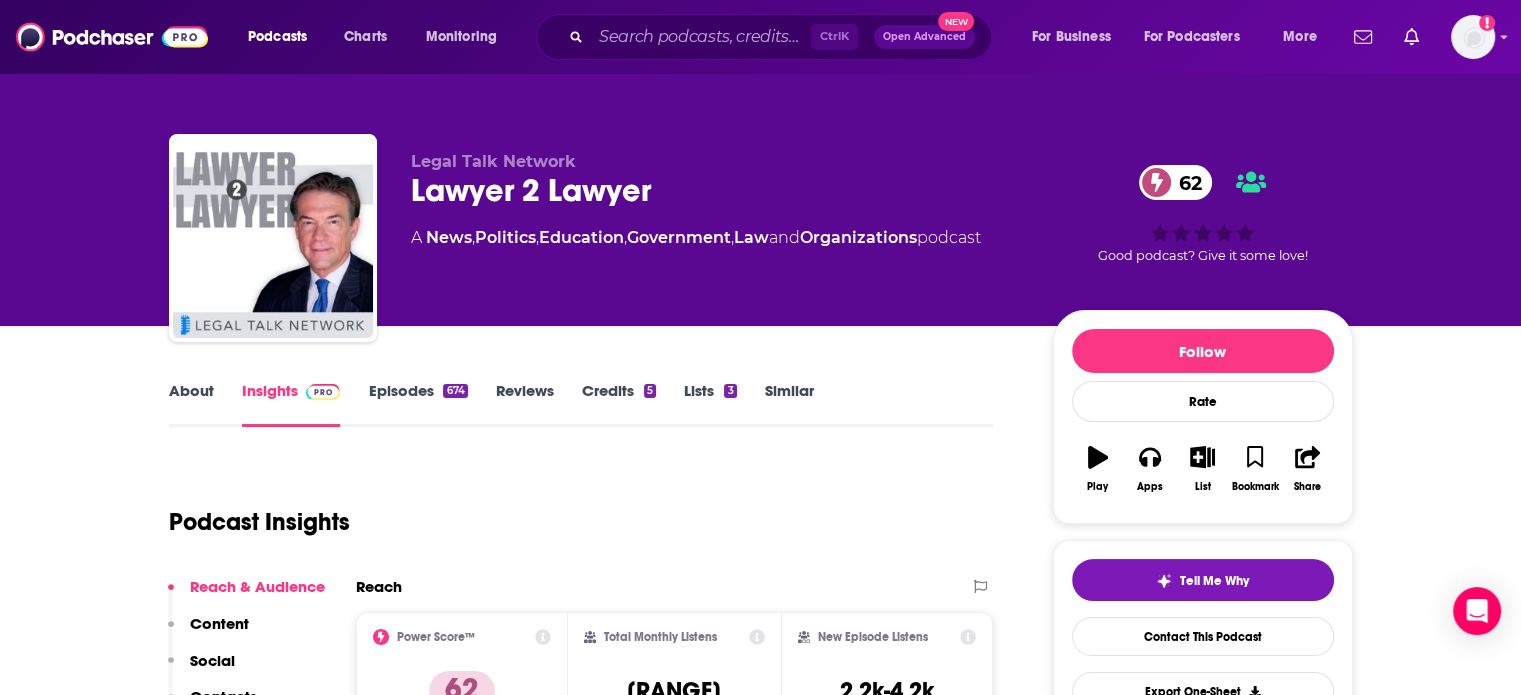 click on "About" at bounding box center [191, 404] 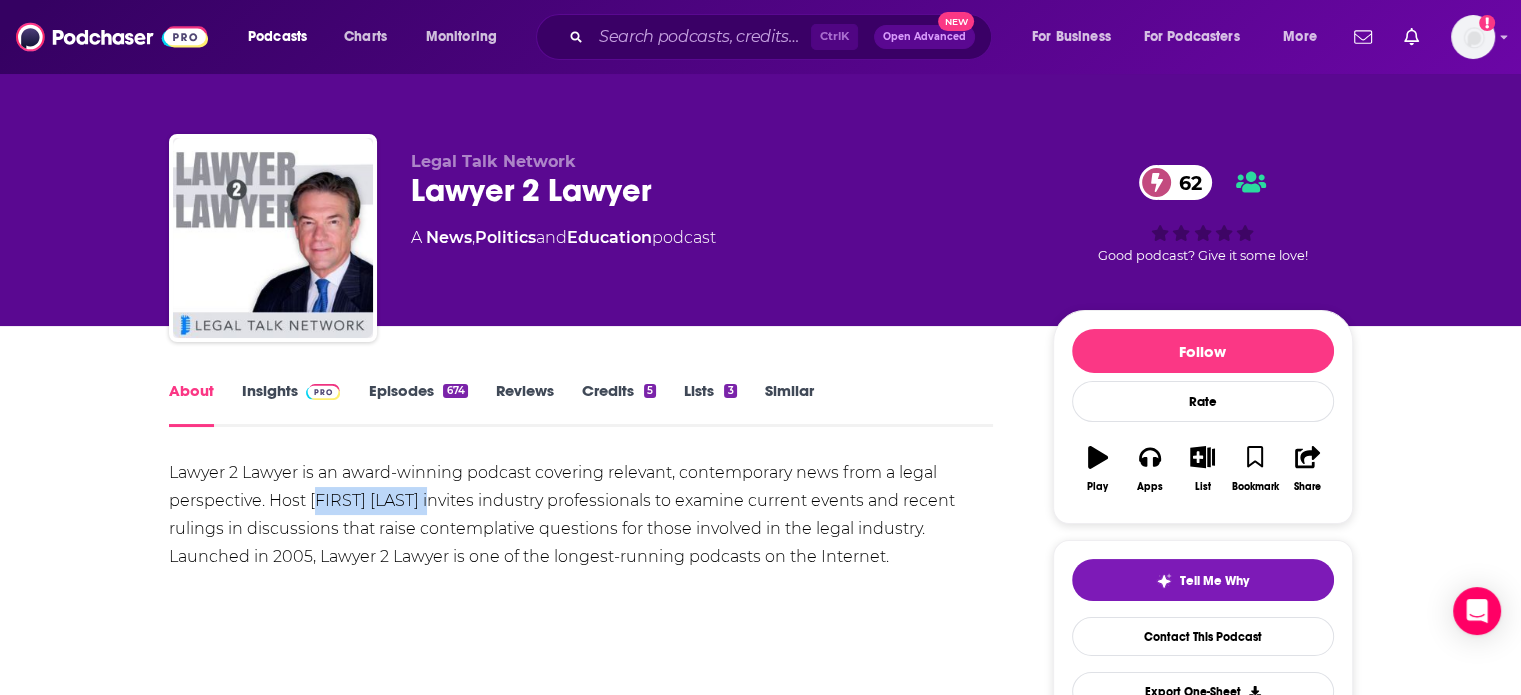 drag, startPoint x: 316, startPoint y: 499, endPoint x: 429, endPoint y: 499, distance: 113 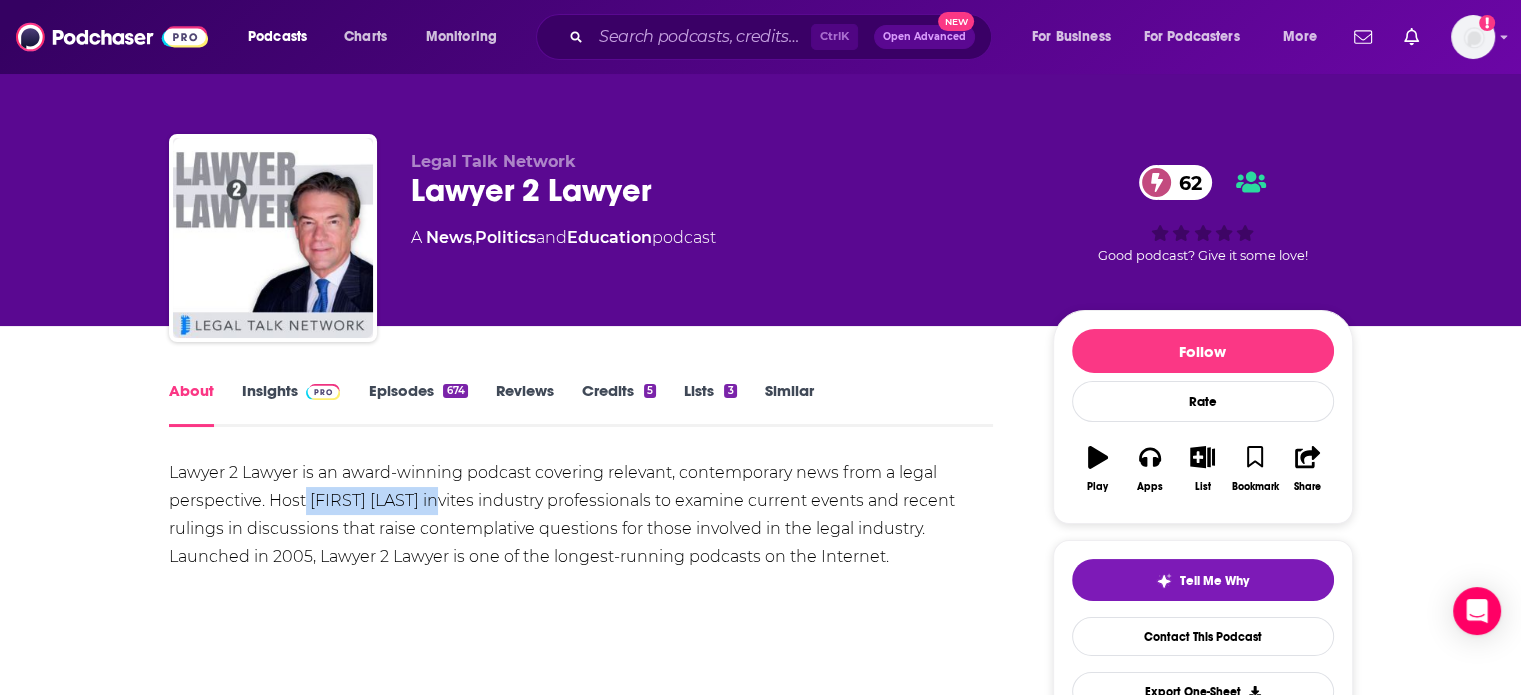 drag, startPoint x: 304, startPoint y: 501, endPoint x: 436, endPoint y: 501, distance: 132 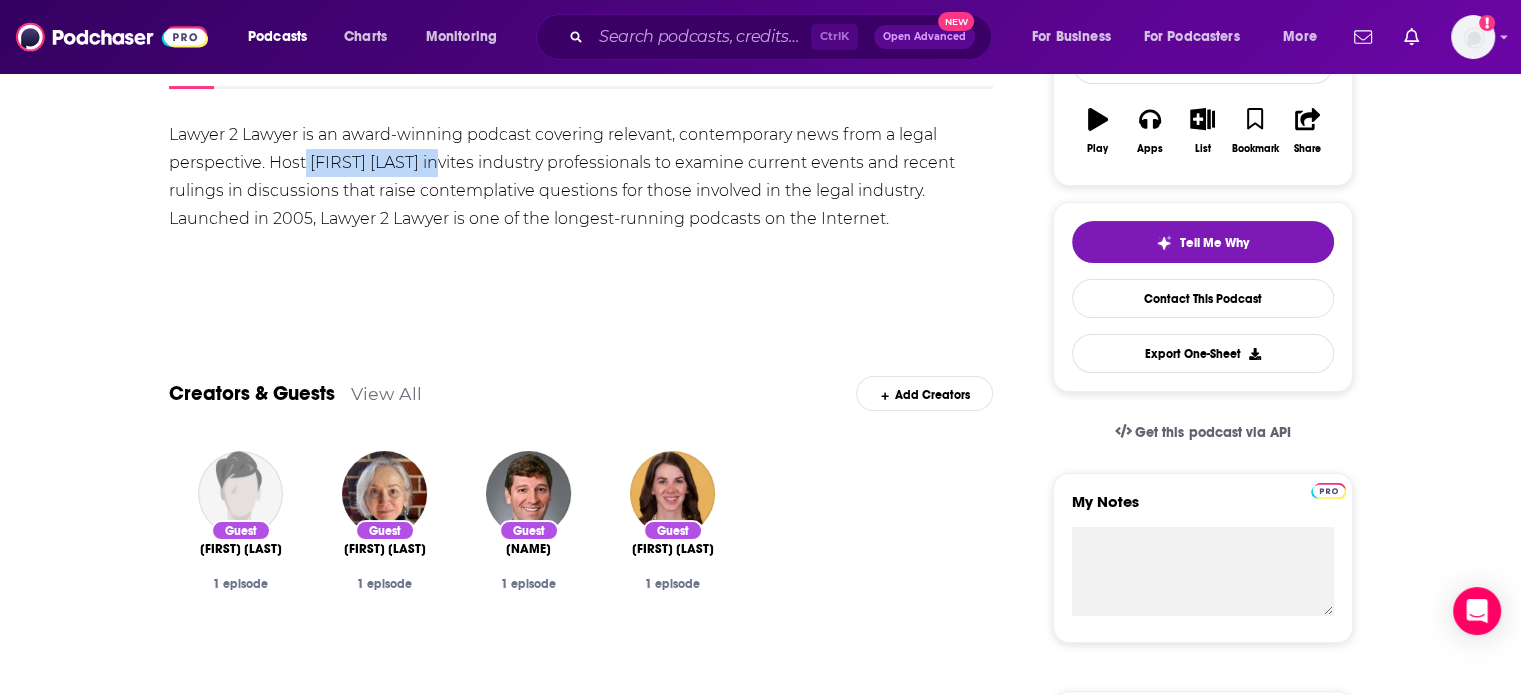 scroll, scrollTop: 0, scrollLeft: 0, axis: both 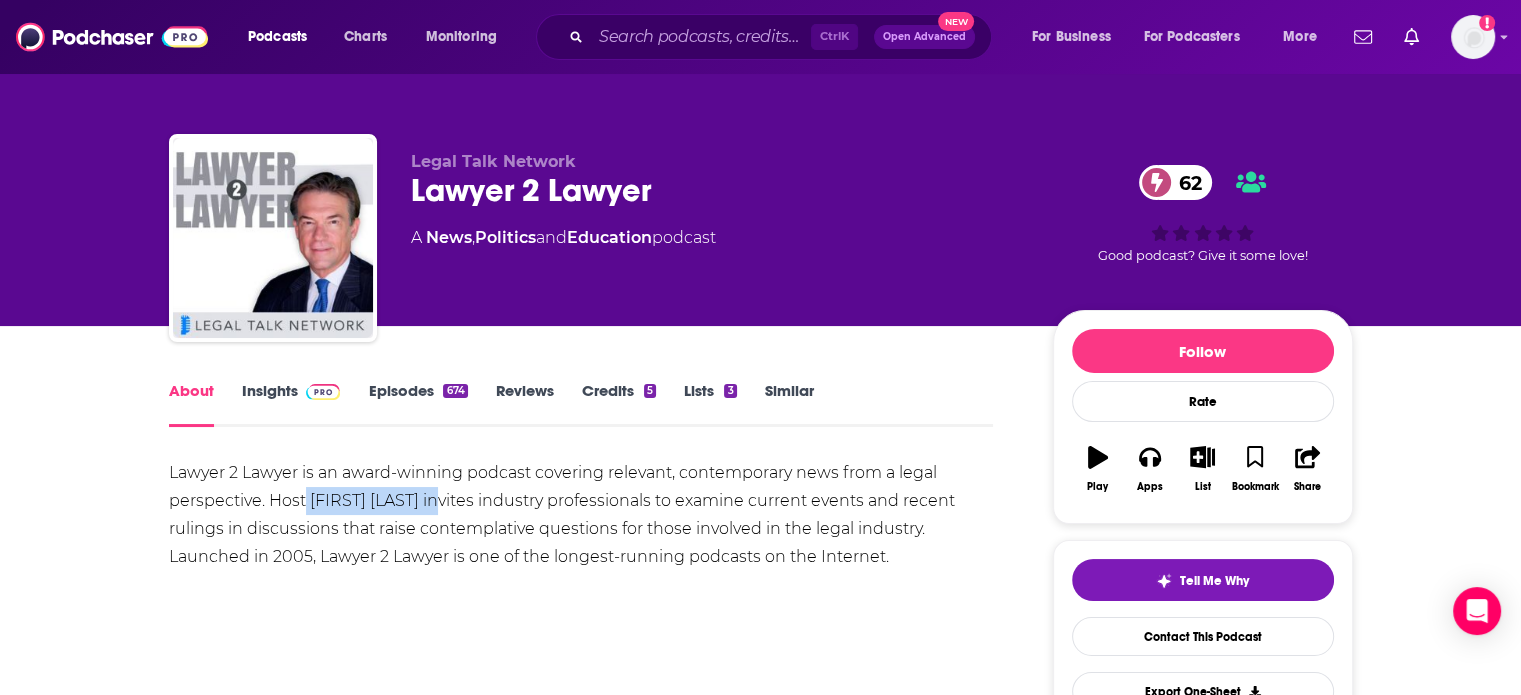 click on "Insights" at bounding box center [291, 404] 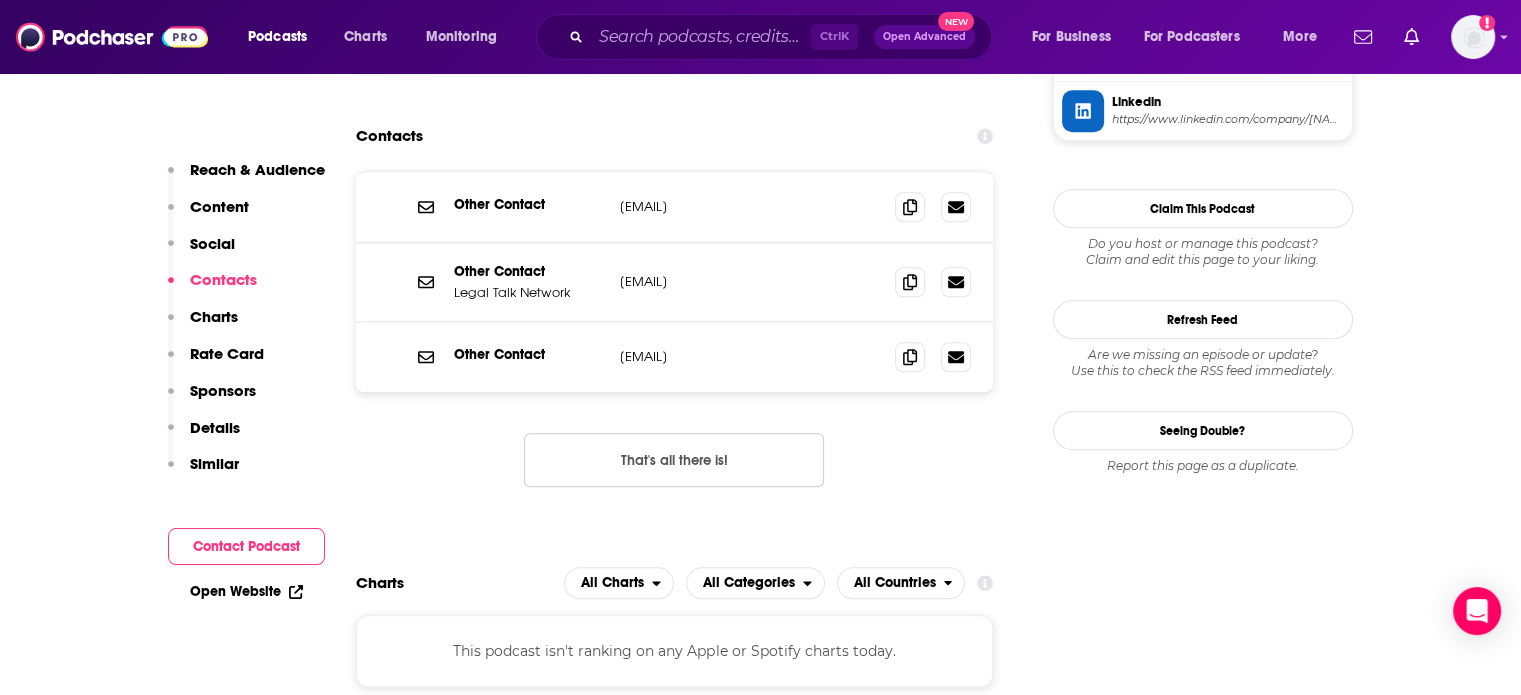 scroll, scrollTop: 1854, scrollLeft: 0, axis: vertical 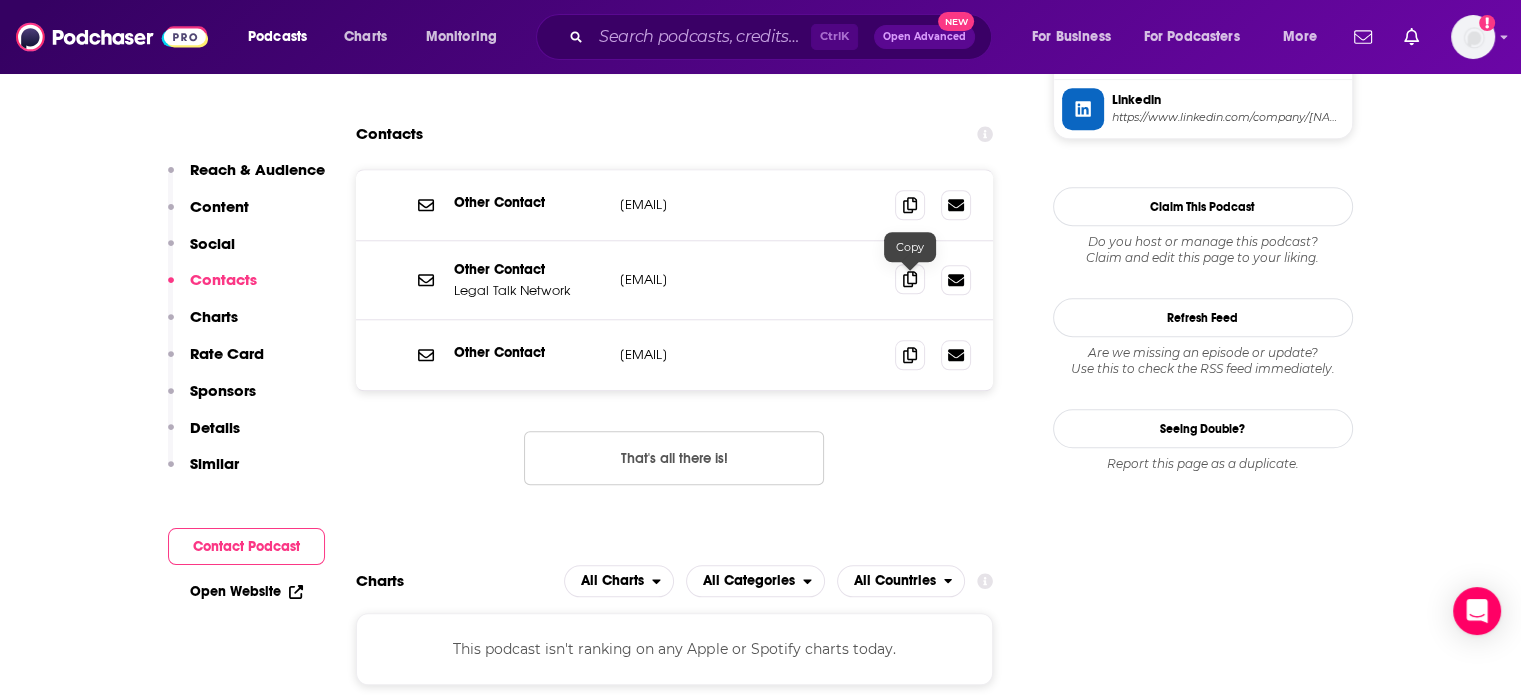 click 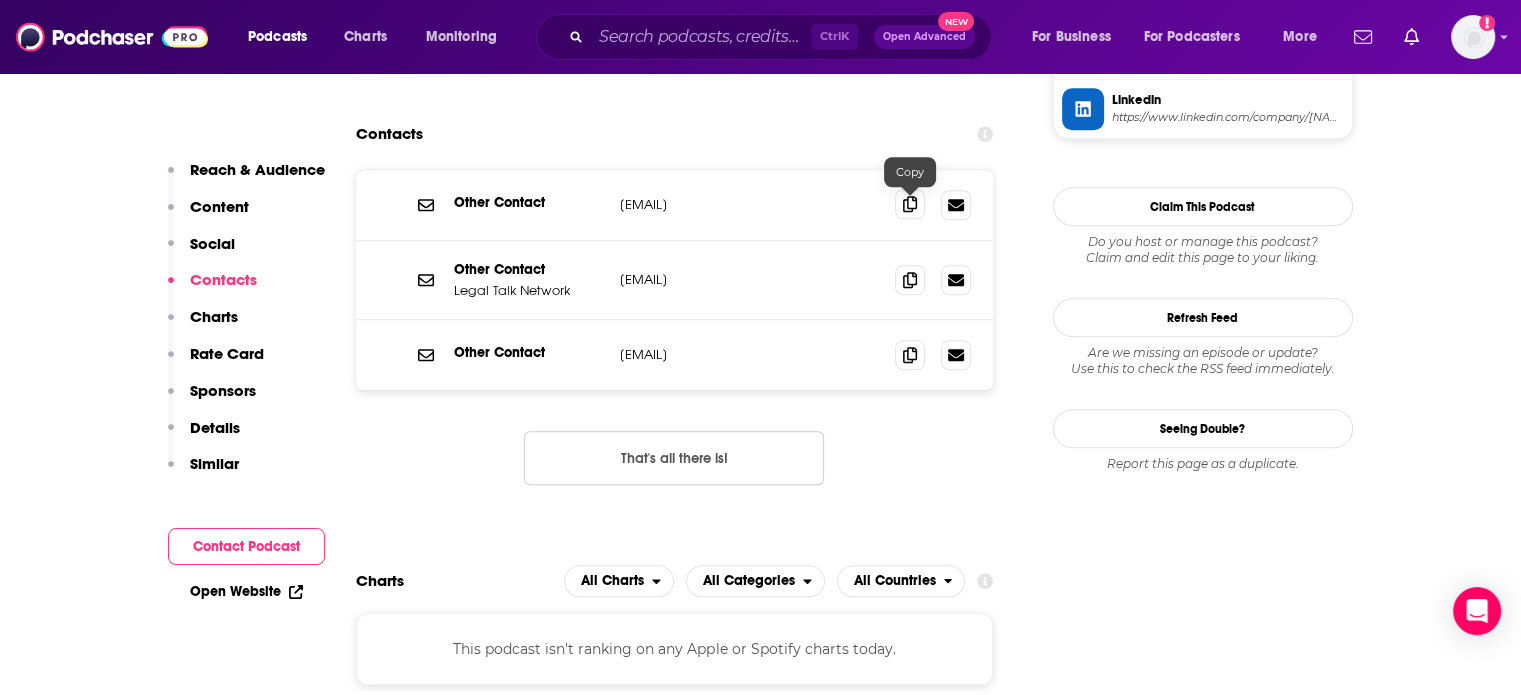 click 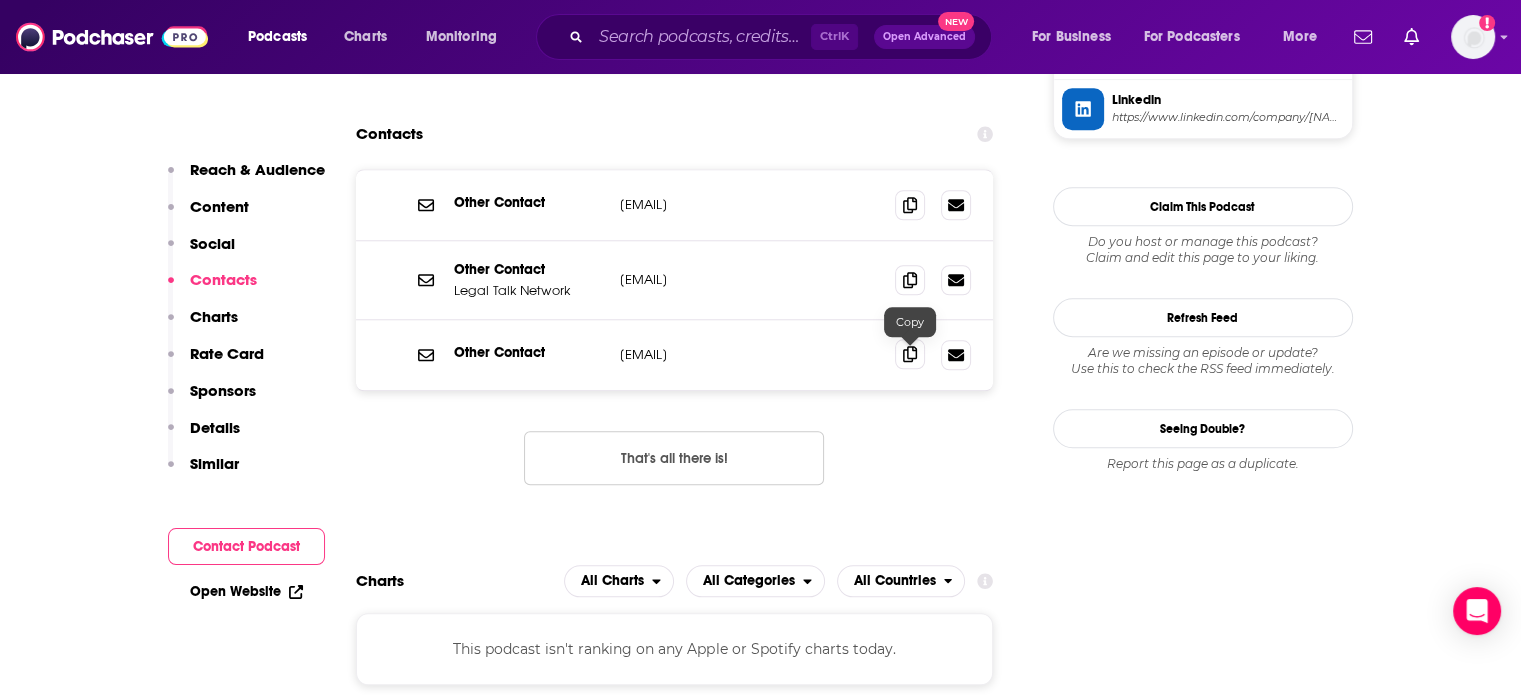 click 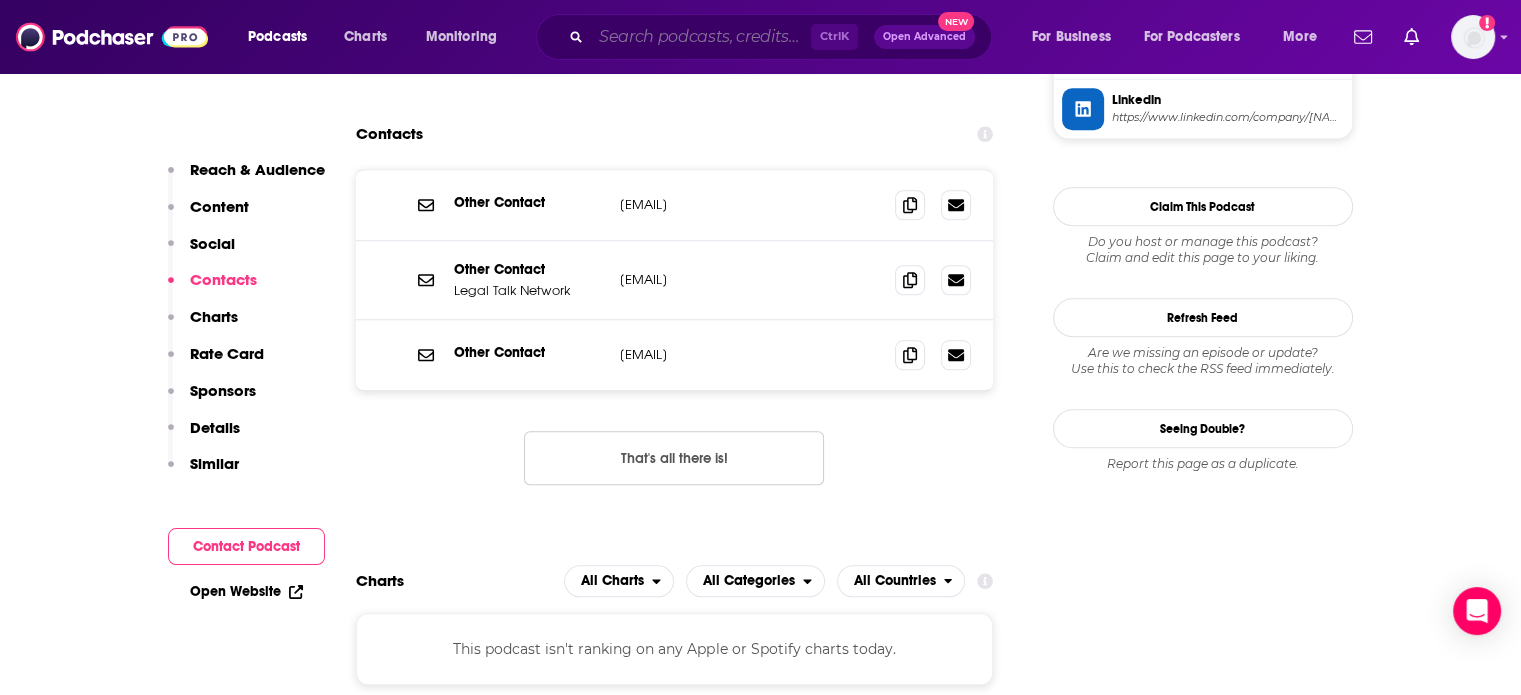 click at bounding box center [701, 37] 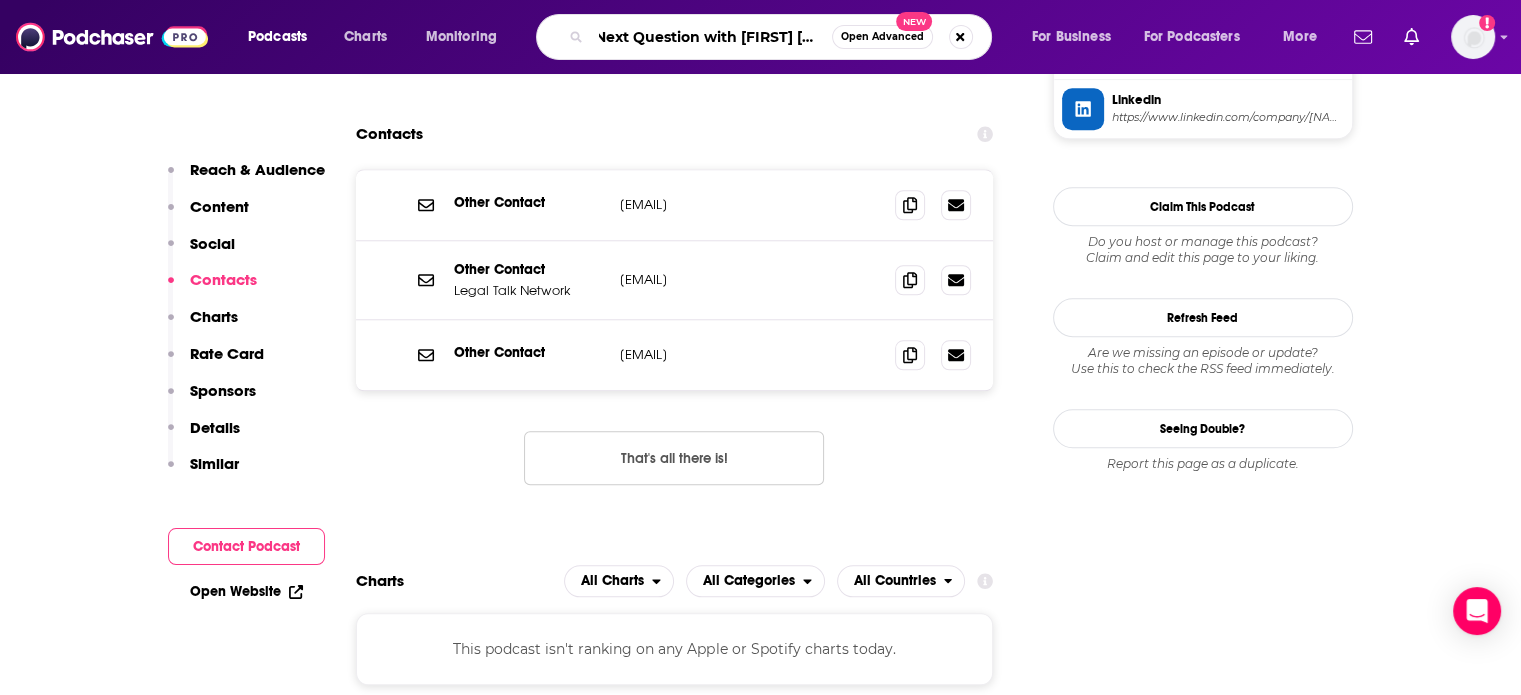 type on "Next Question with [FIRST] [LAST]" 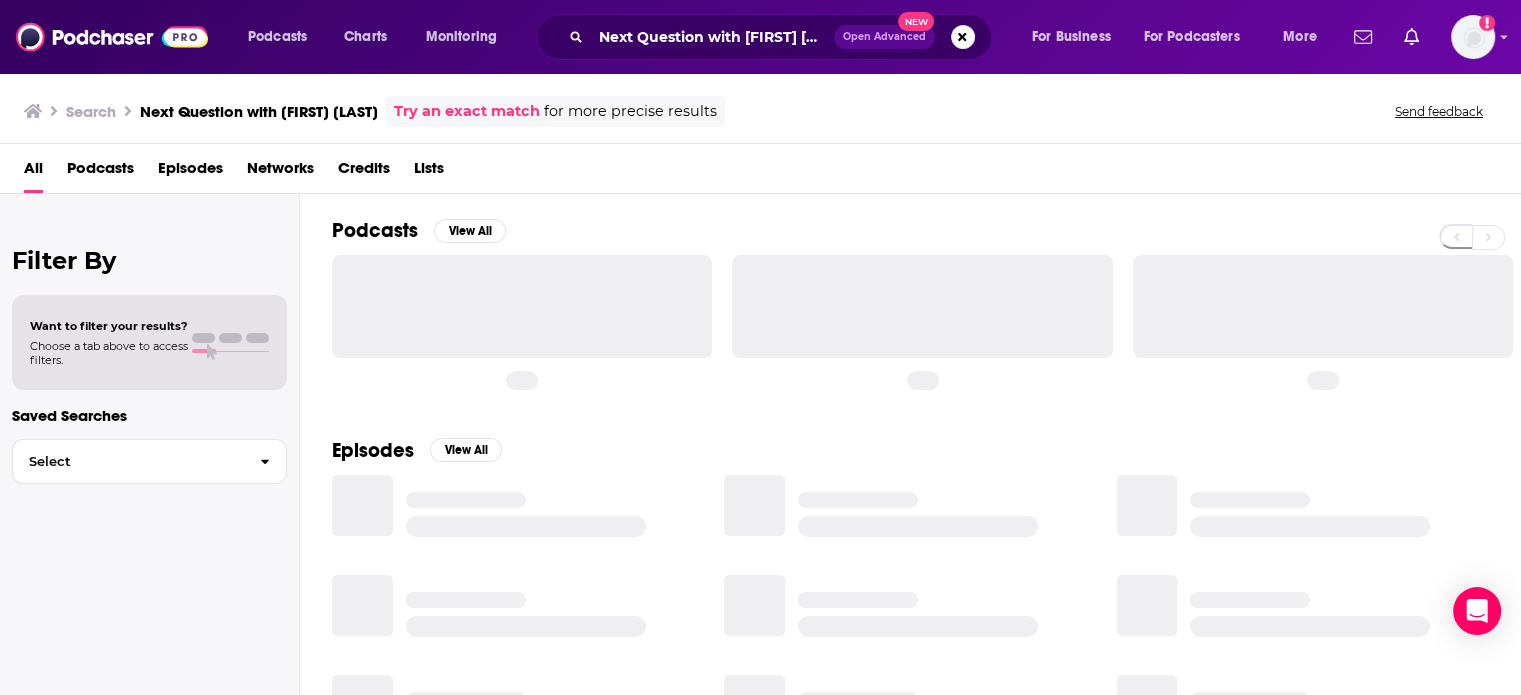scroll, scrollTop: 0, scrollLeft: 0, axis: both 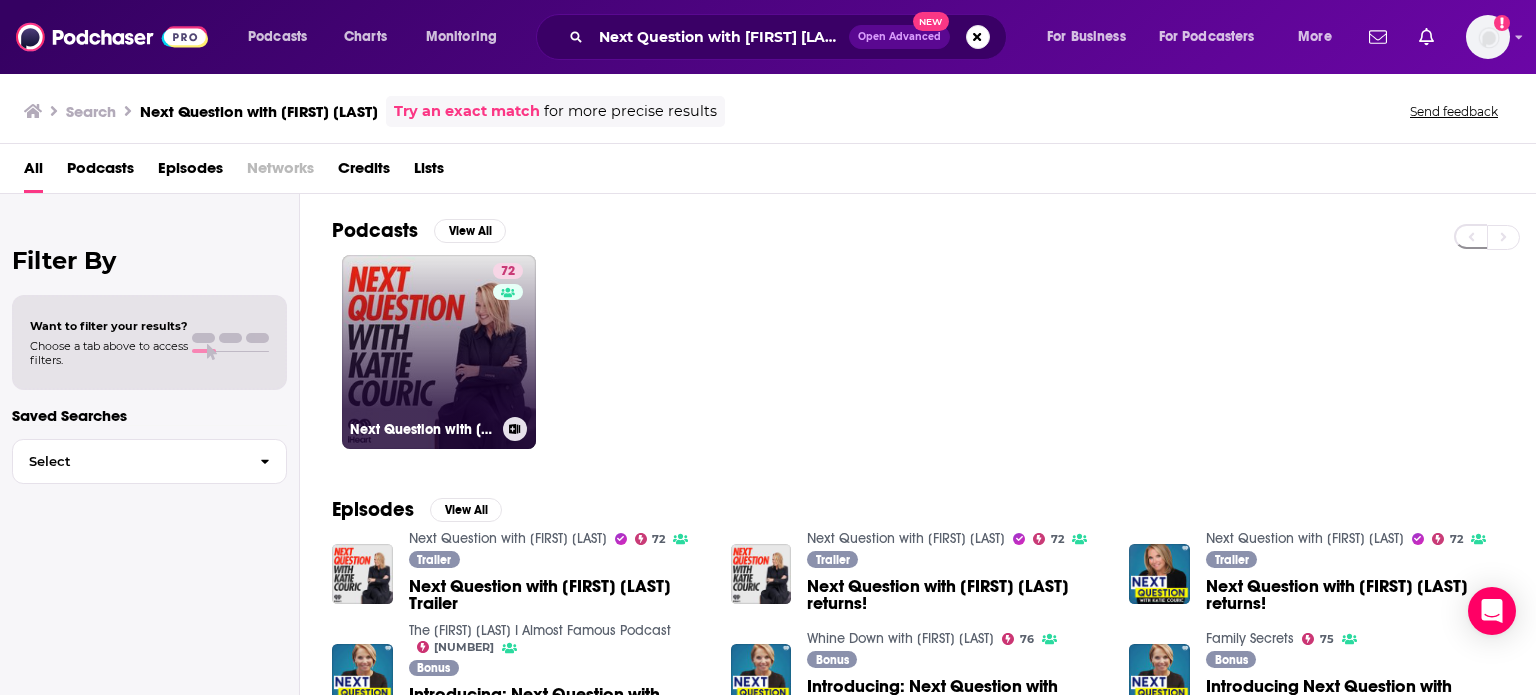 click on "[NUMBER] Next Question with [PERSON]" at bounding box center (439, 352) 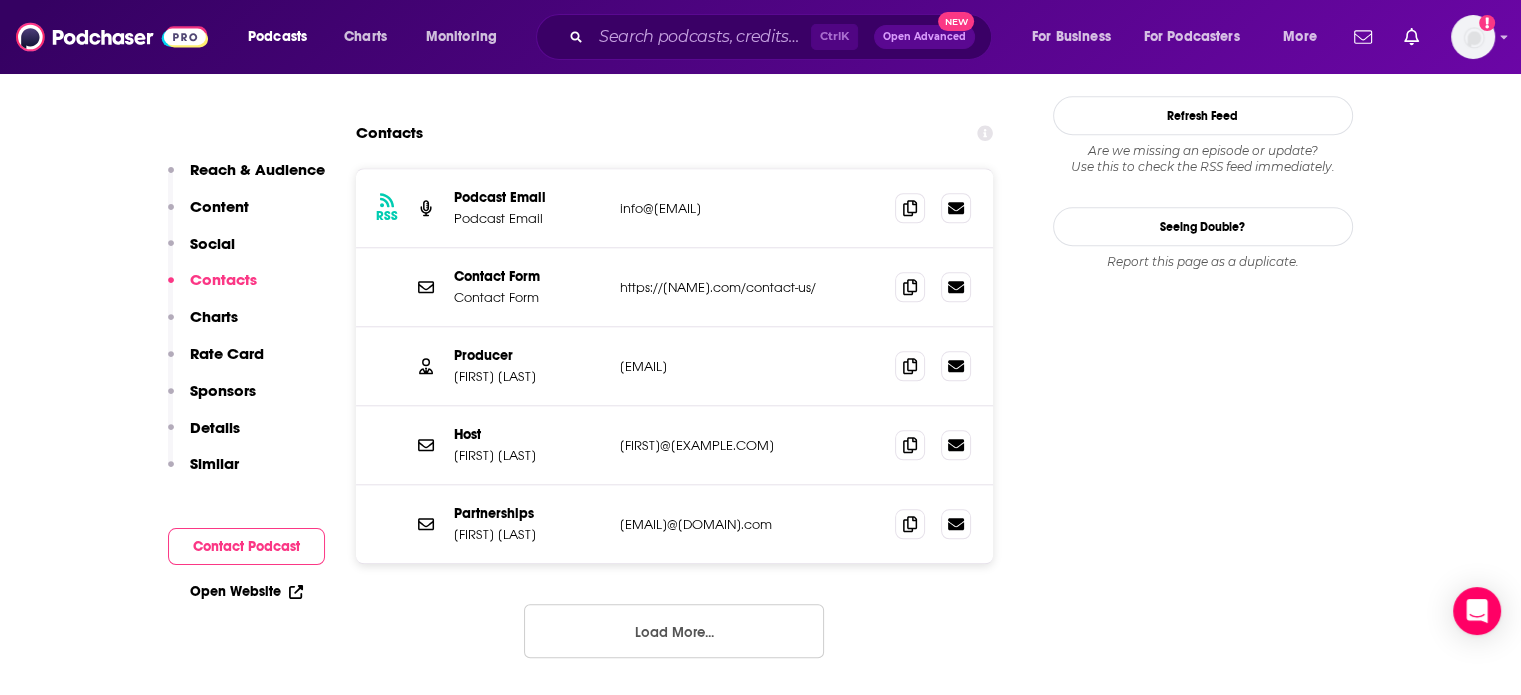 scroll, scrollTop: 1880, scrollLeft: 0, axis: vertical 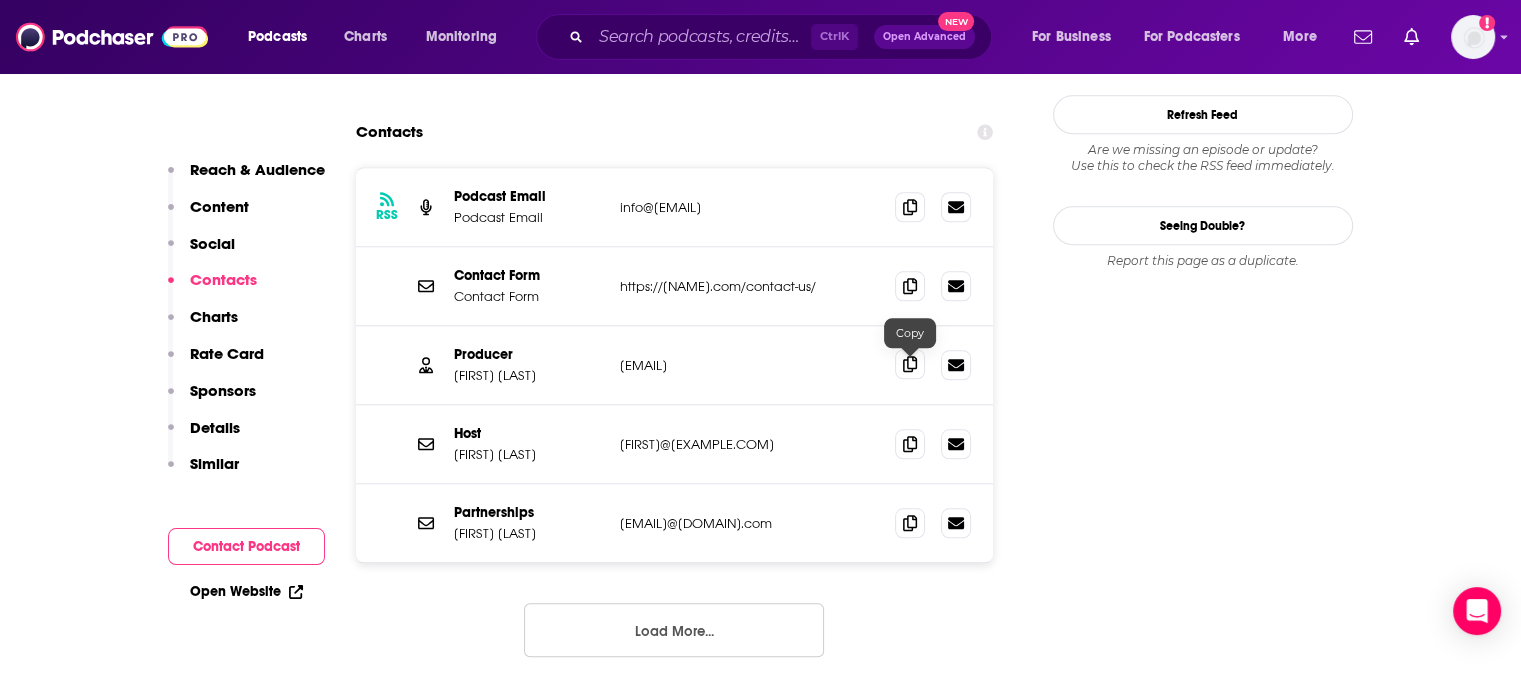 click 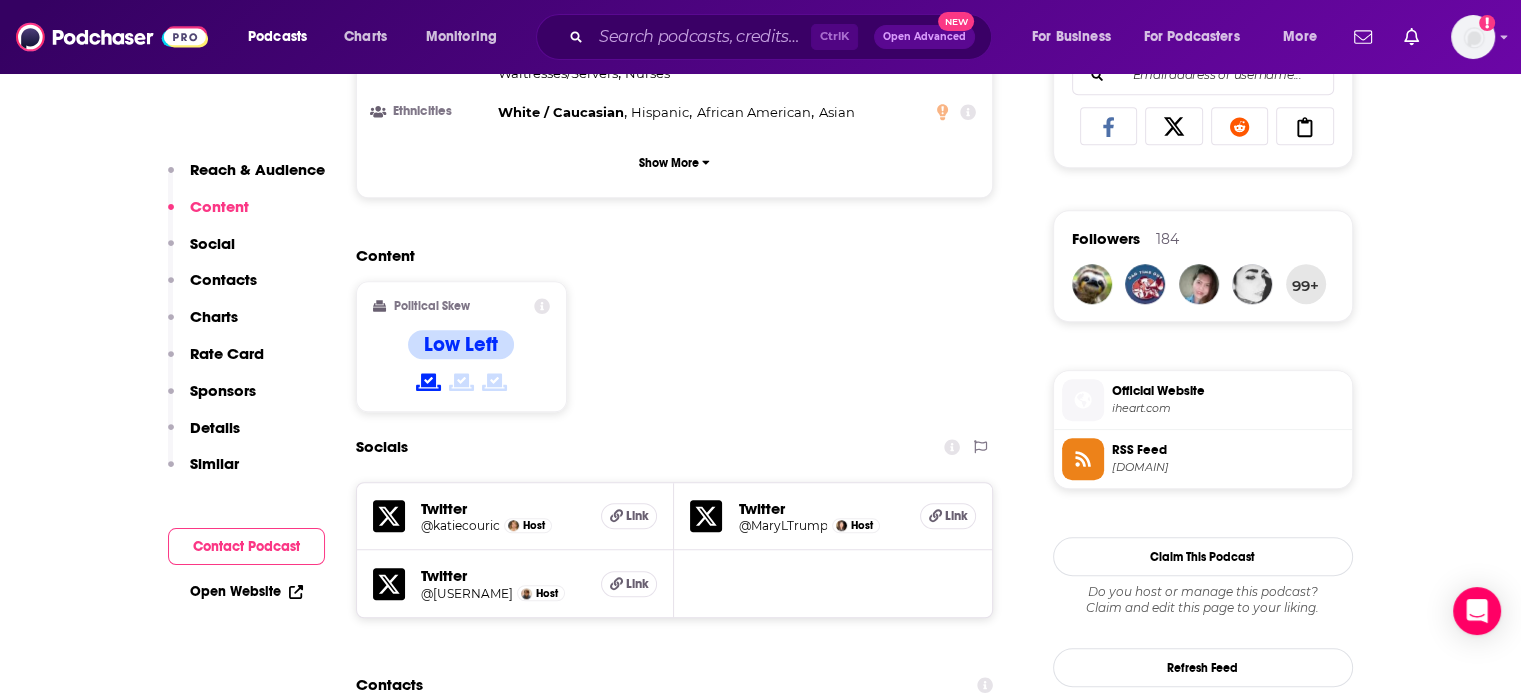scroll, scrollTop: 1375, scrollLeft: 0, axis: vertical 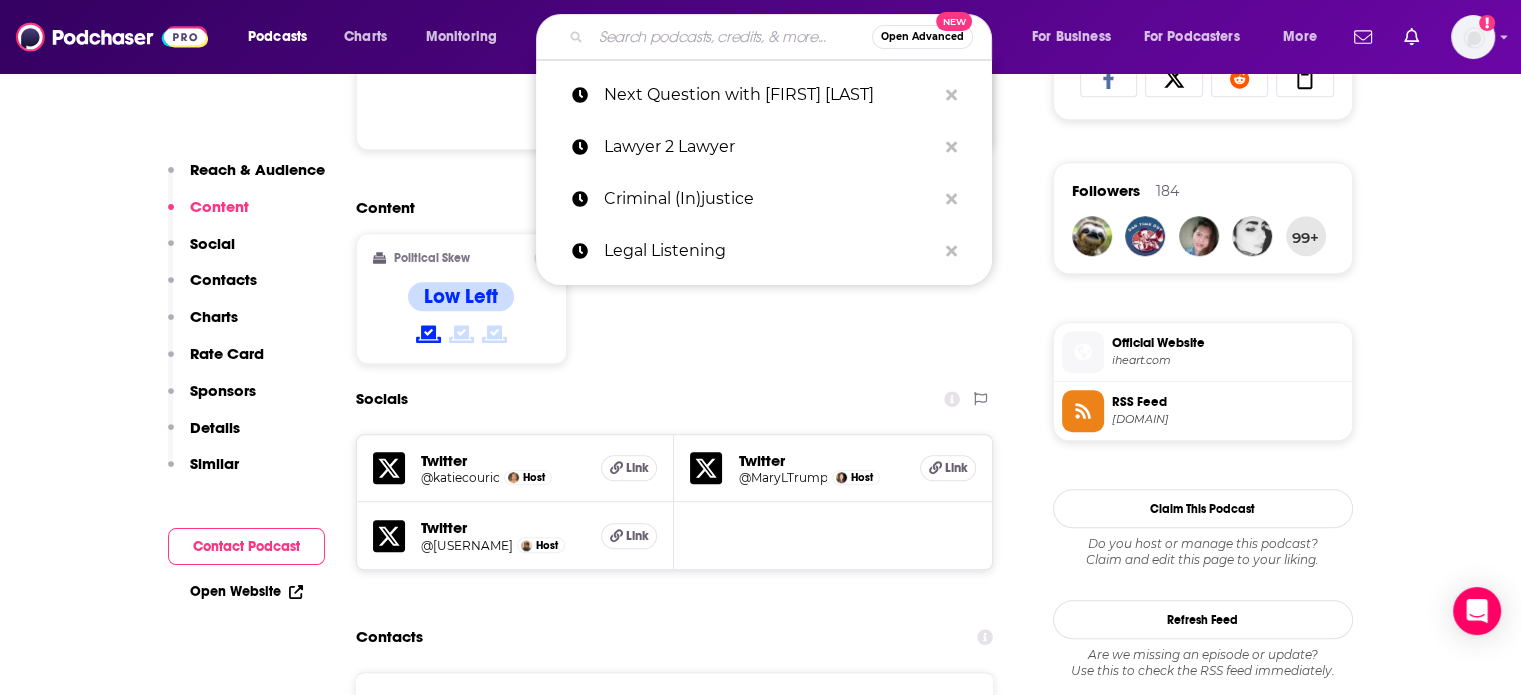 click at bounding box center (731, 37) 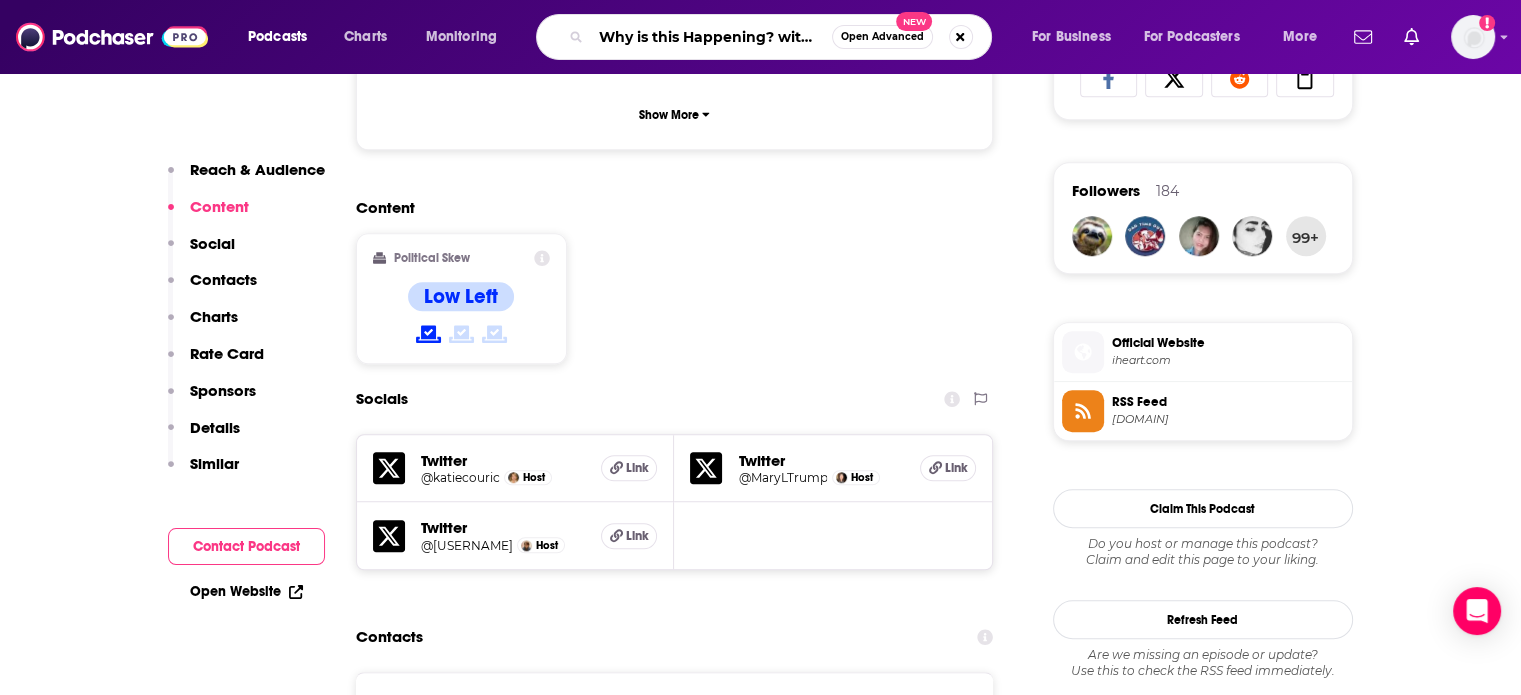 scroll, scrollTop: 0, scrollLeft: 79, axis: horizontal 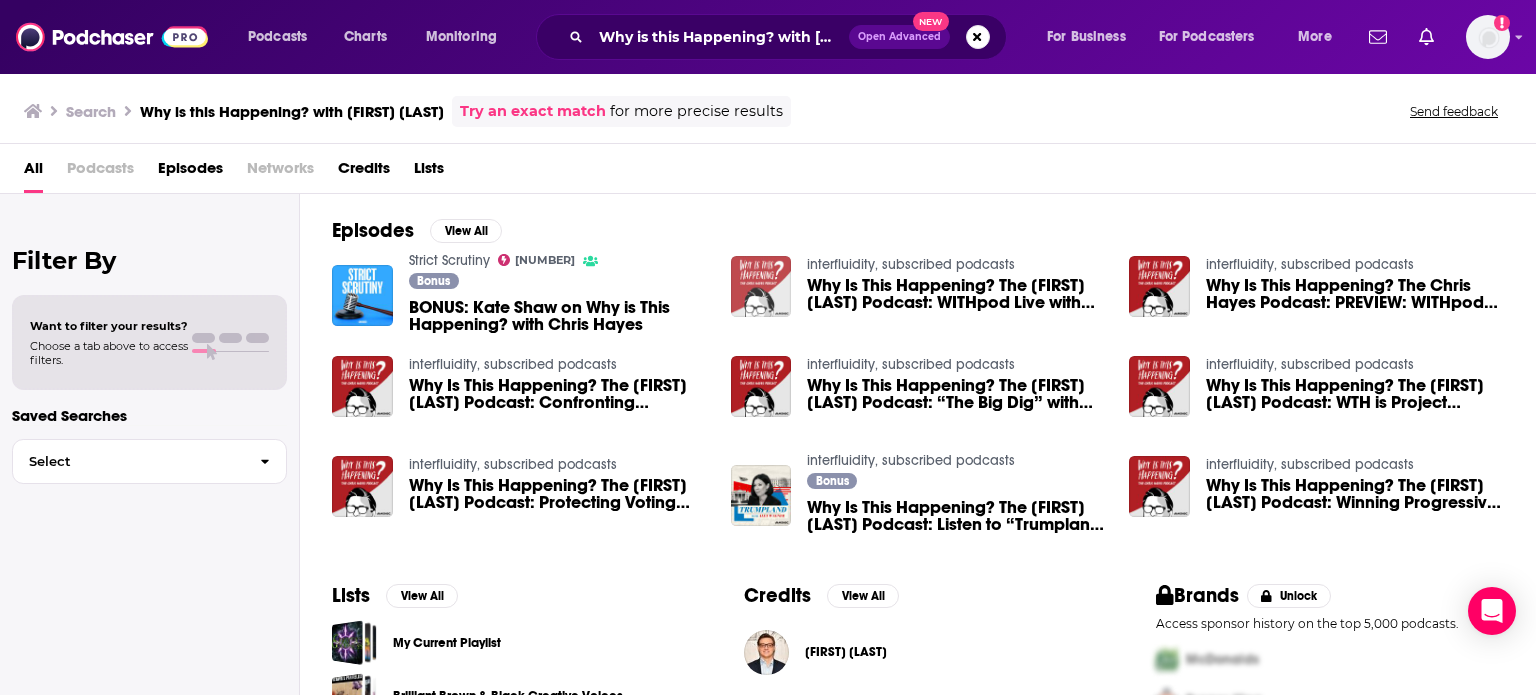 click at bounding box center (761, 286) 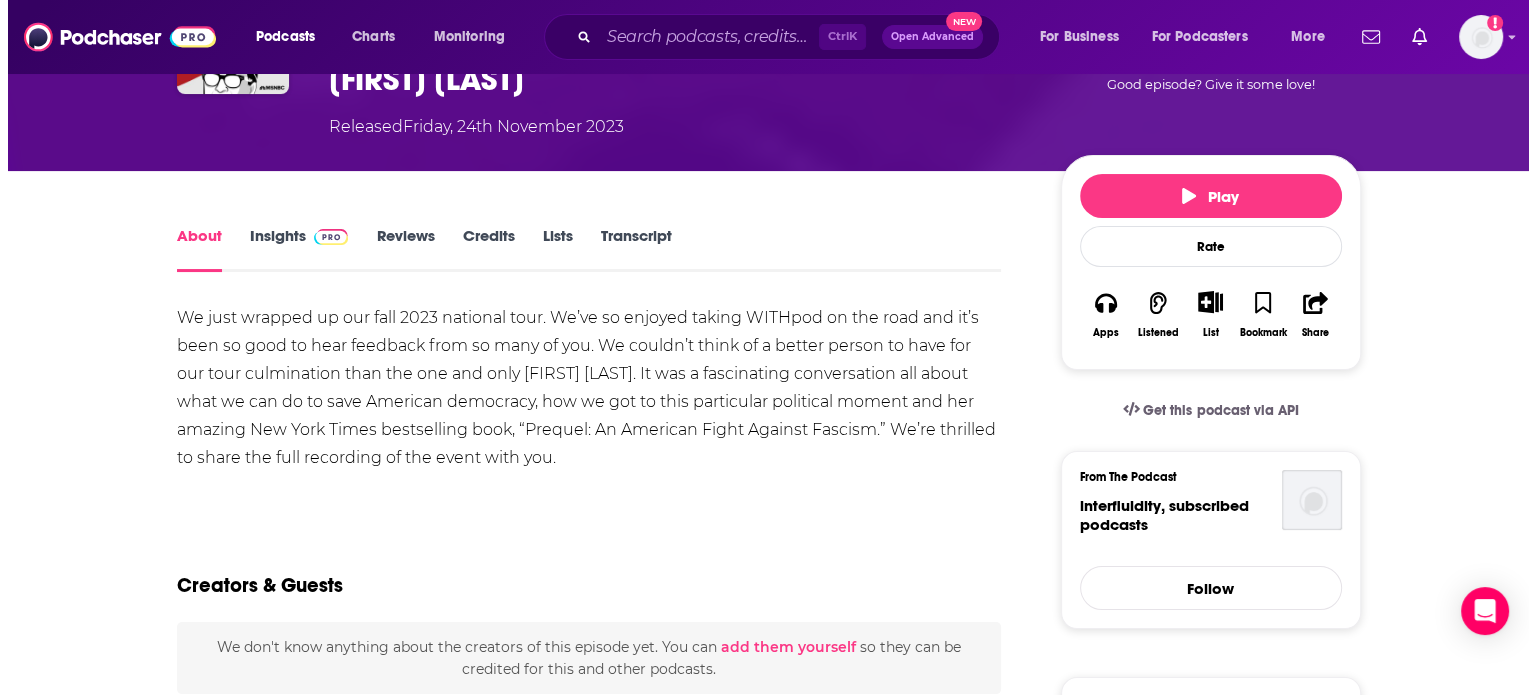 scroll, scrollTop: 0, scrollLeft: 0, axis: both 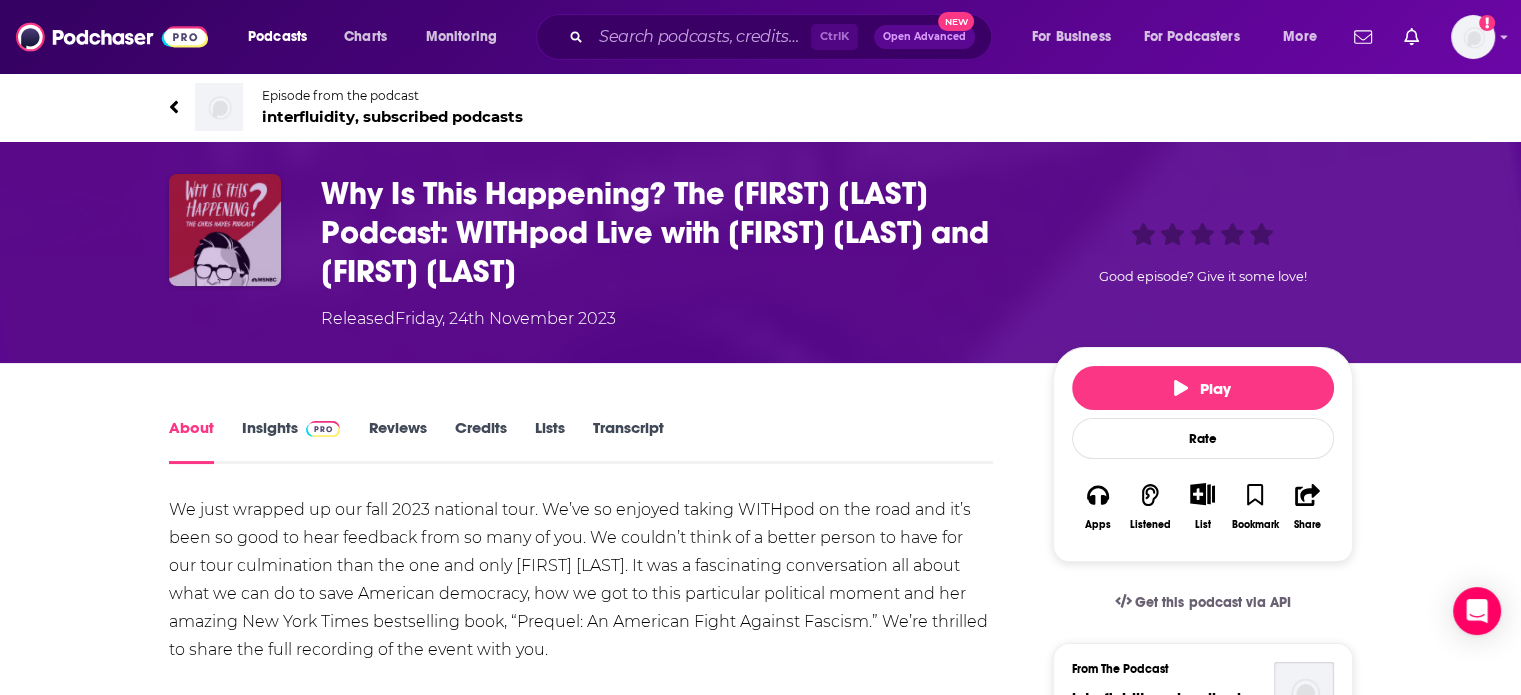 click at bounding box center (225, 230) 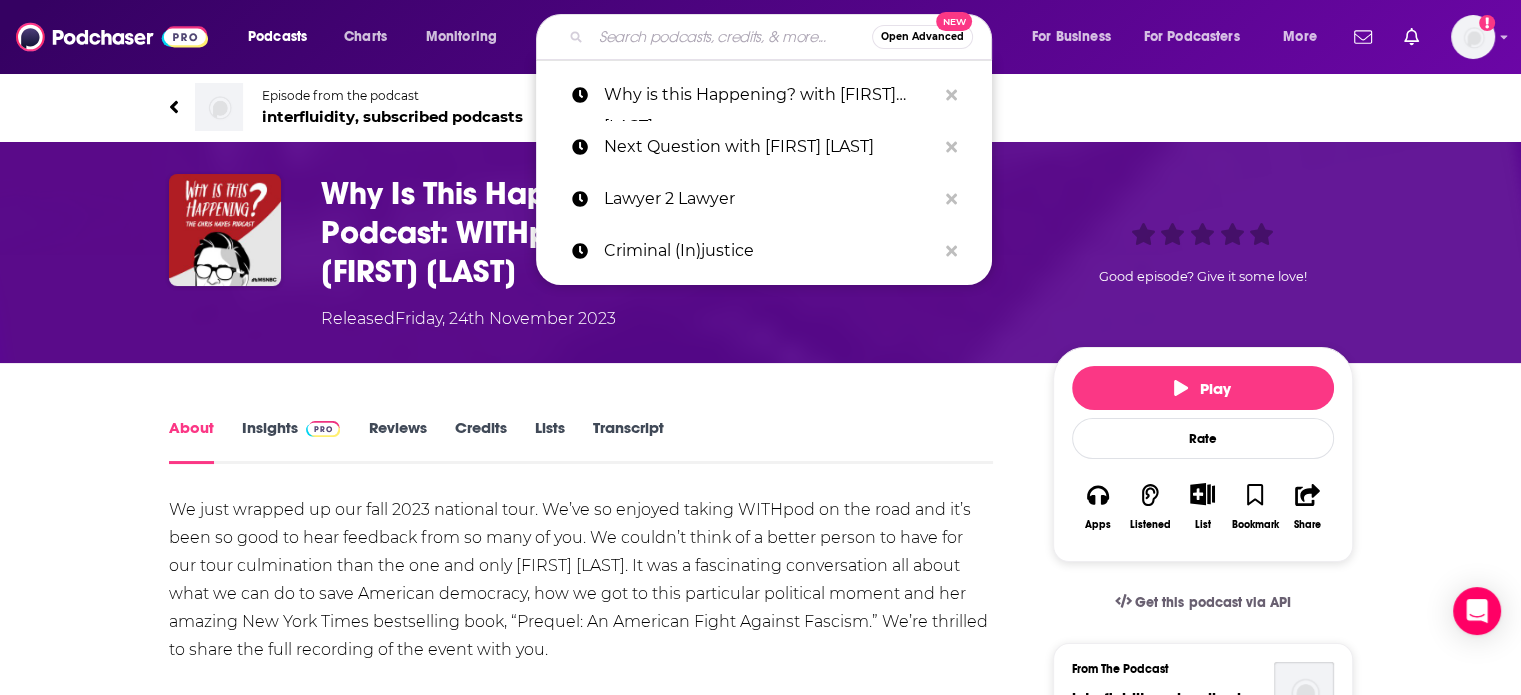 click at bounding box center (731, 37) 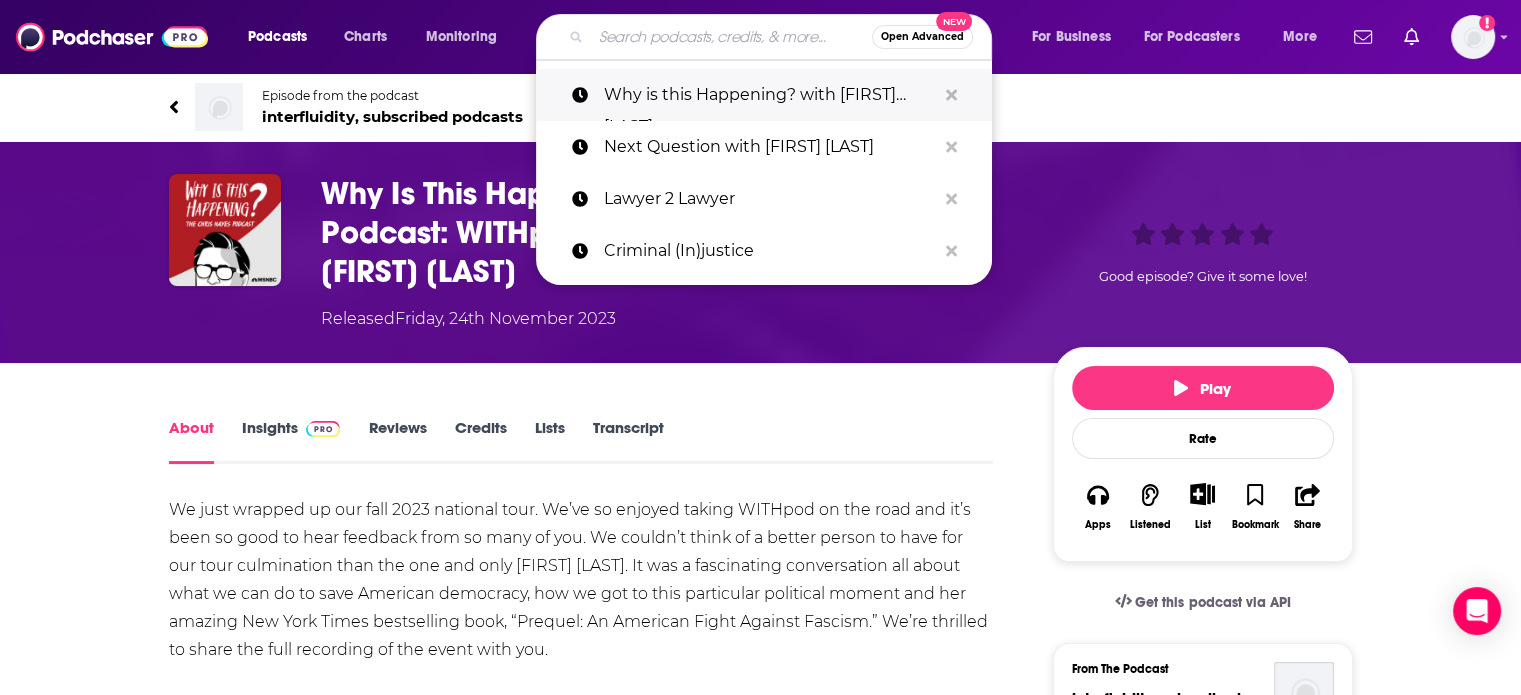 click on "Why is this Happening? with [FIRST] [LAST]" at bounding box center [770, 95] 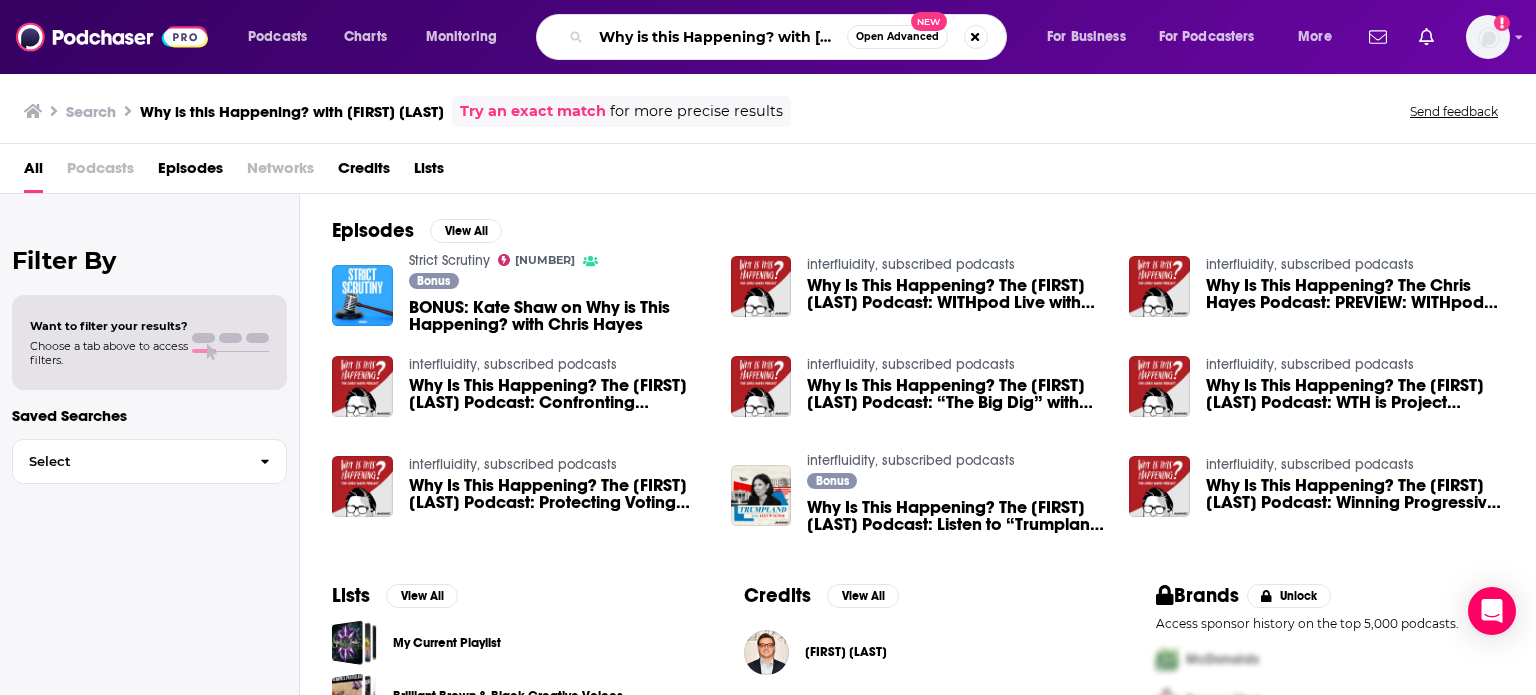 scroll, scrollTop: 0, scrollLeft: 64, axis: horizontal 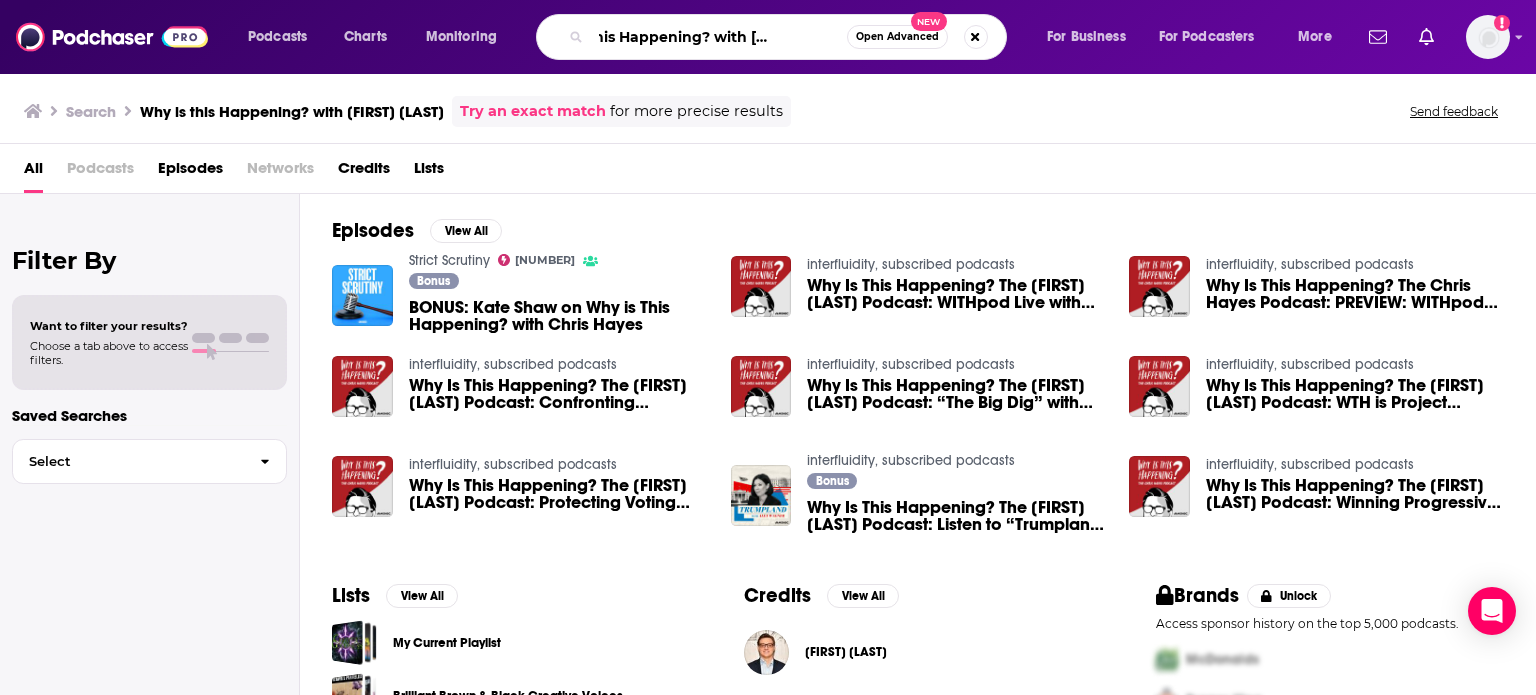 drag, startPoint x: 780, startPoint y: 35, endPoint x: 1008, endPoint y: 51, distance: 228.56071 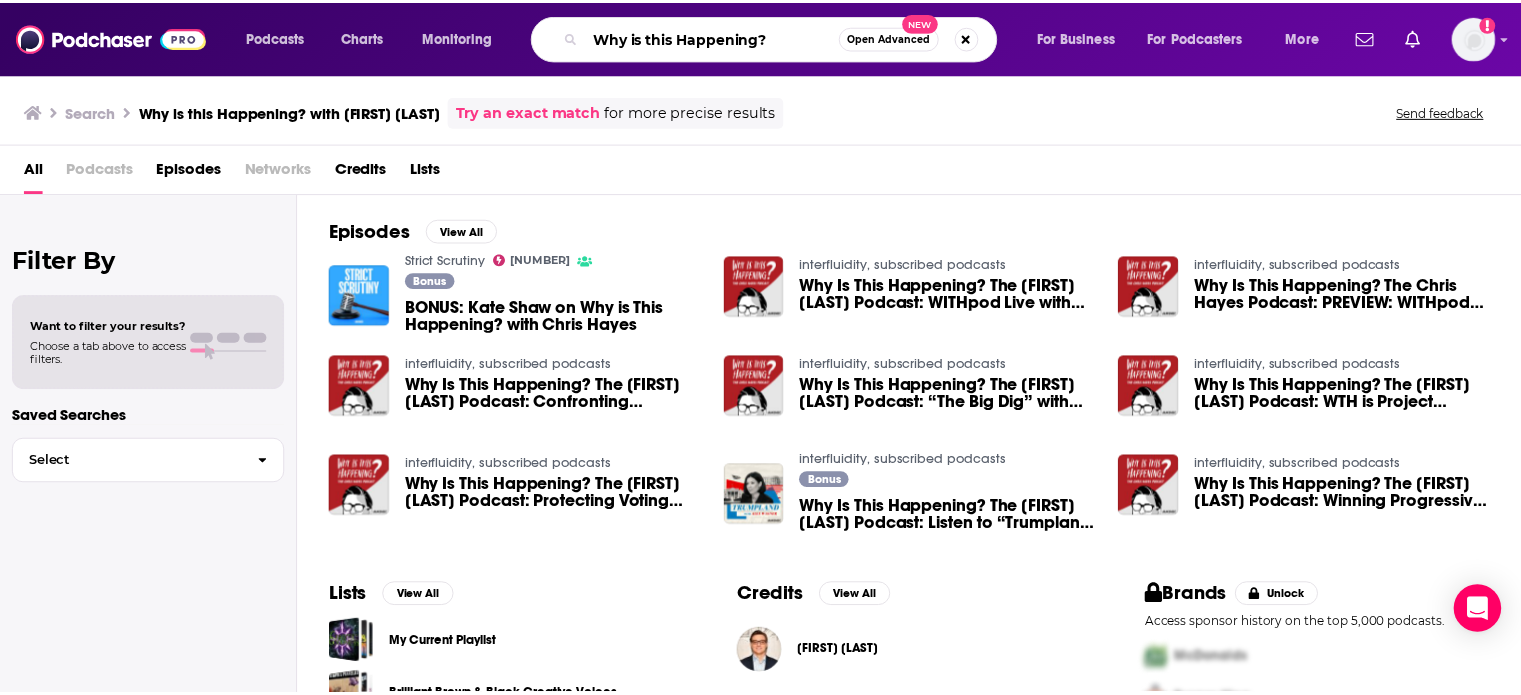 scroll, scrollTop: 0, scrollLeft: 0, axis: both 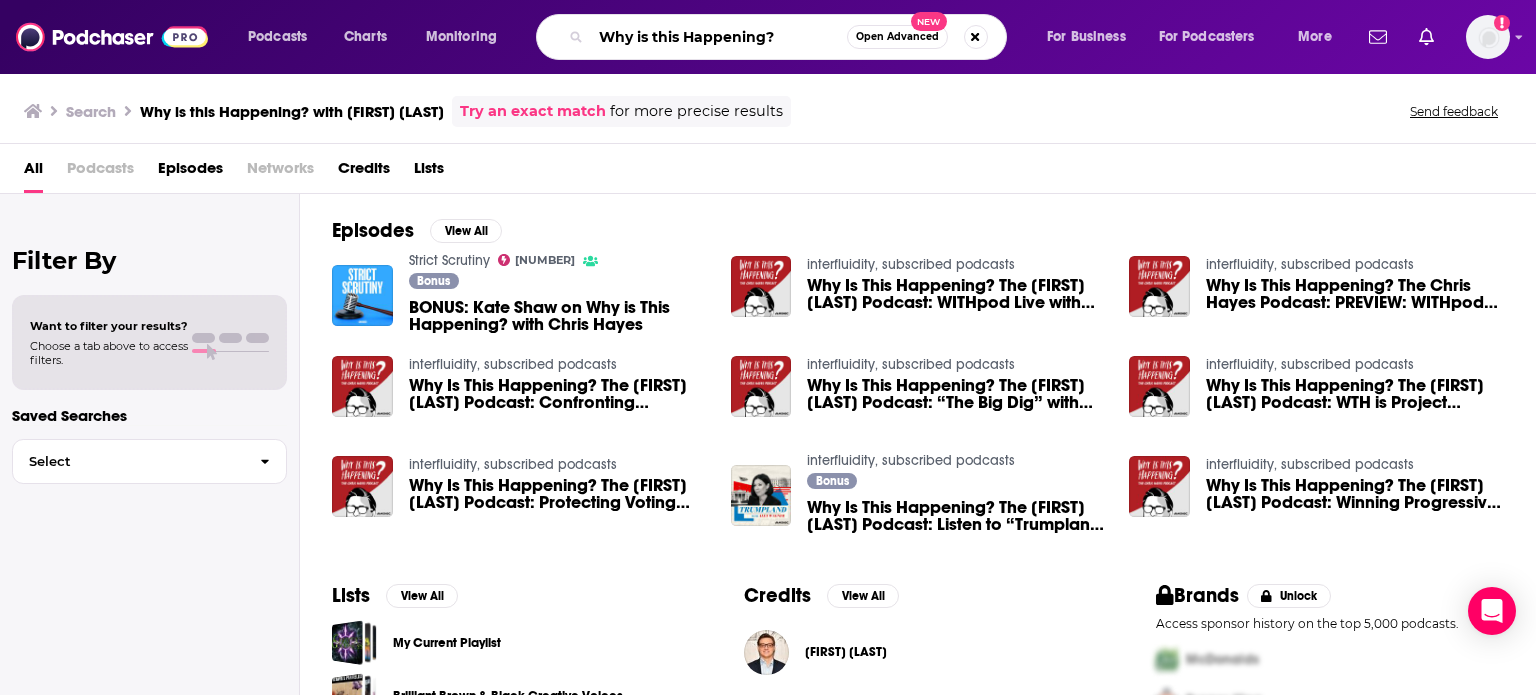 type on "Why is this Happening?" 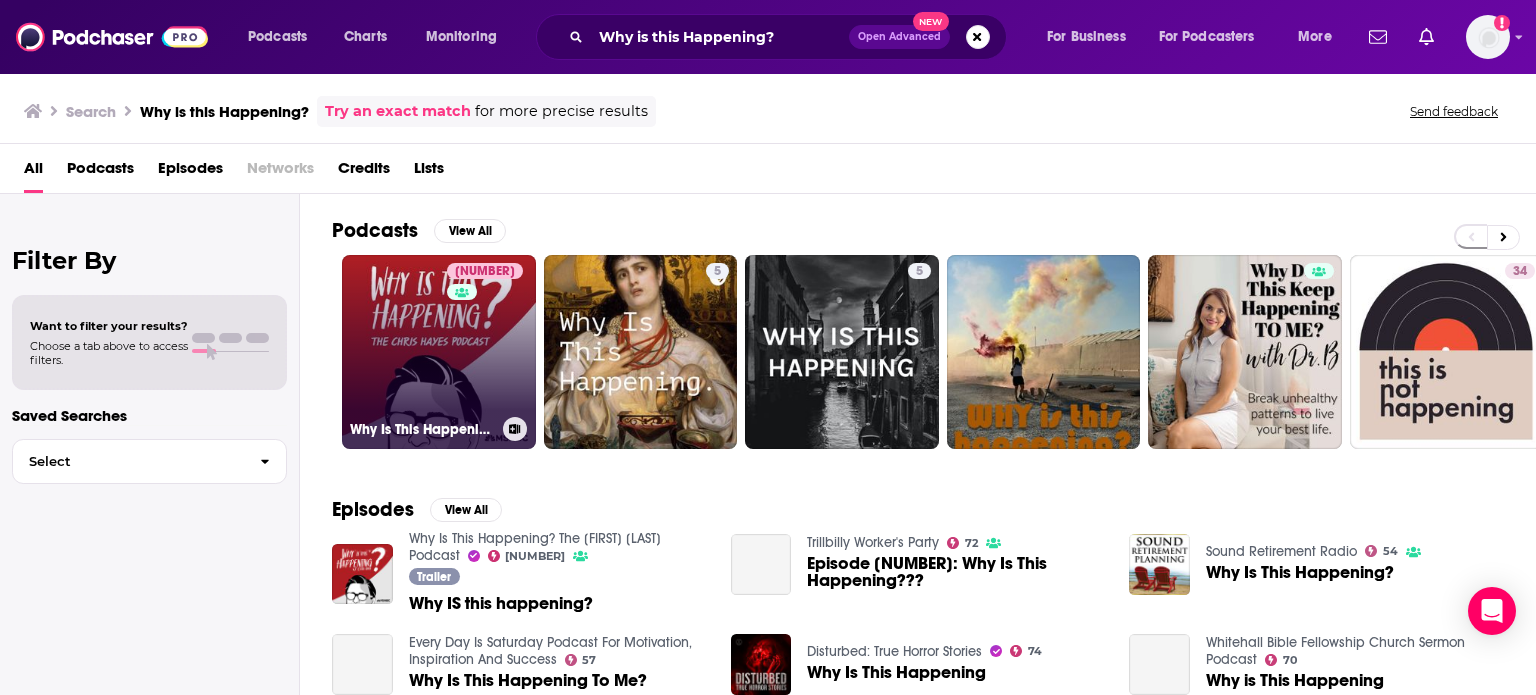 click on "[NUMBER] Why Is This Happening? The [FIRST] [LAST] Podcast" at bounding box center [439, 352] 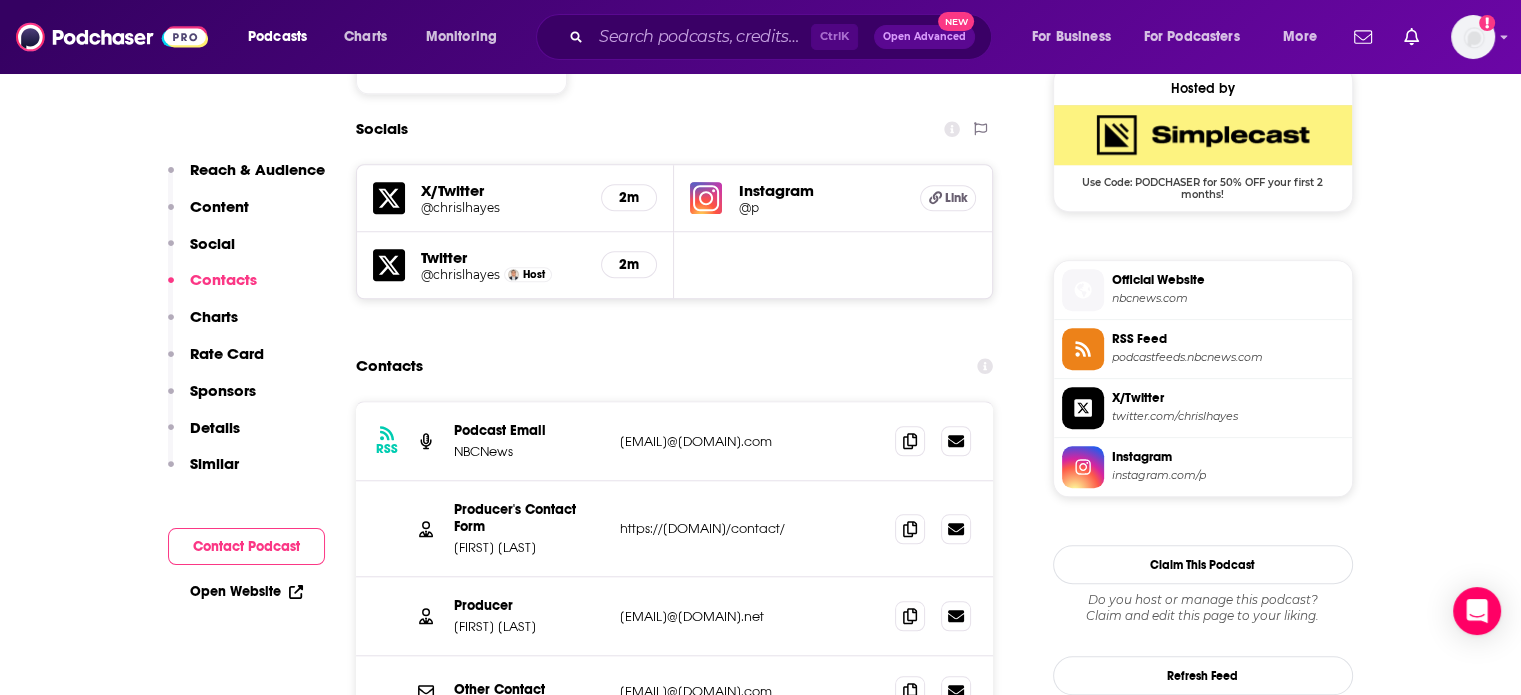 scroll, scrollTop: 1856, scrollLeft: 0, axis: vertical 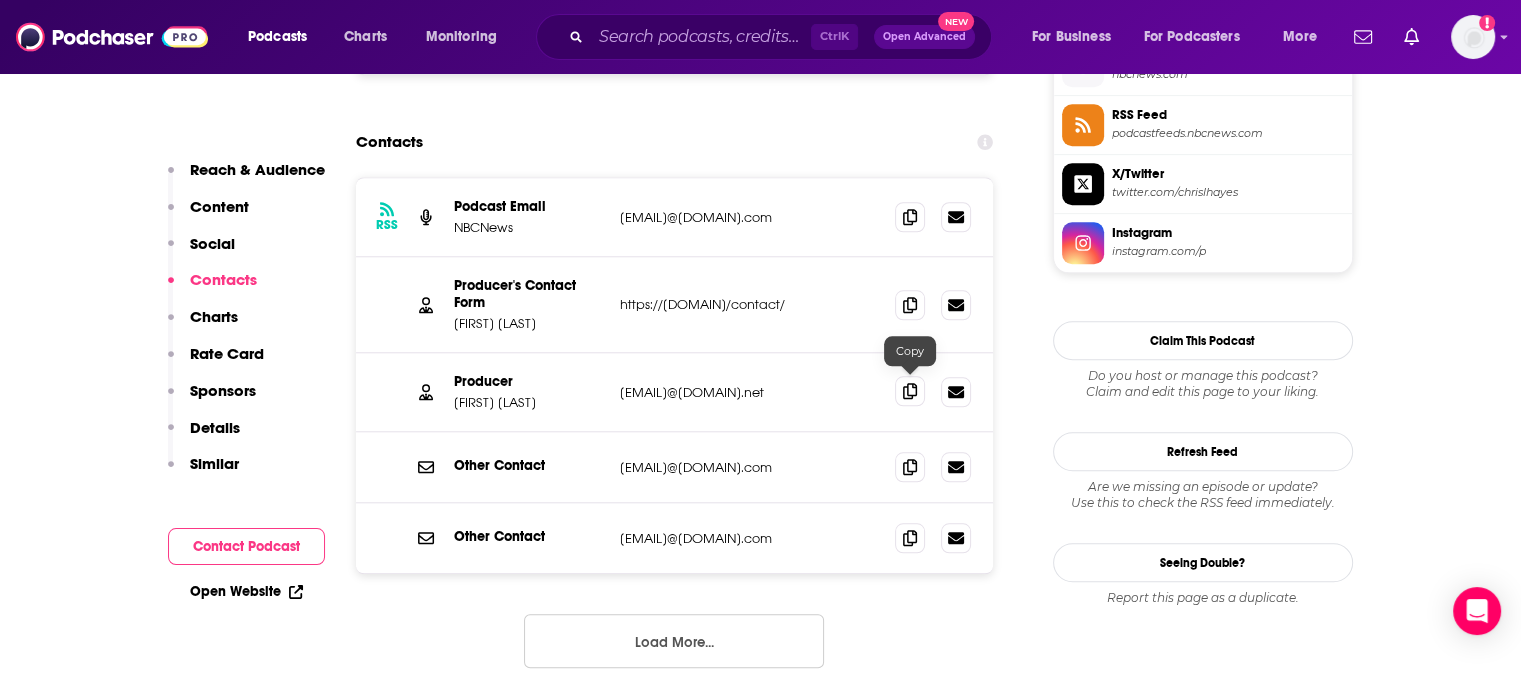 click 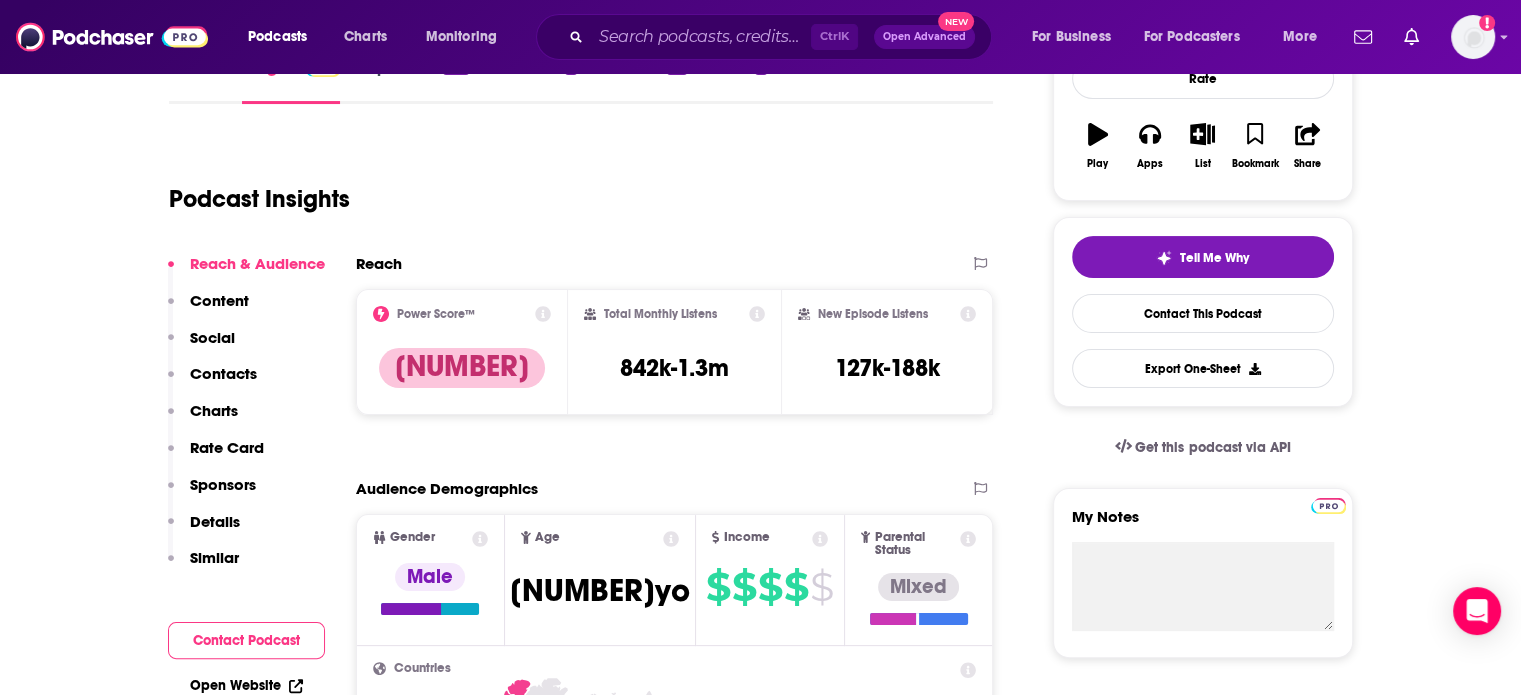 scroll, scrollTop: 0, scrollLeft: 0, axis: both 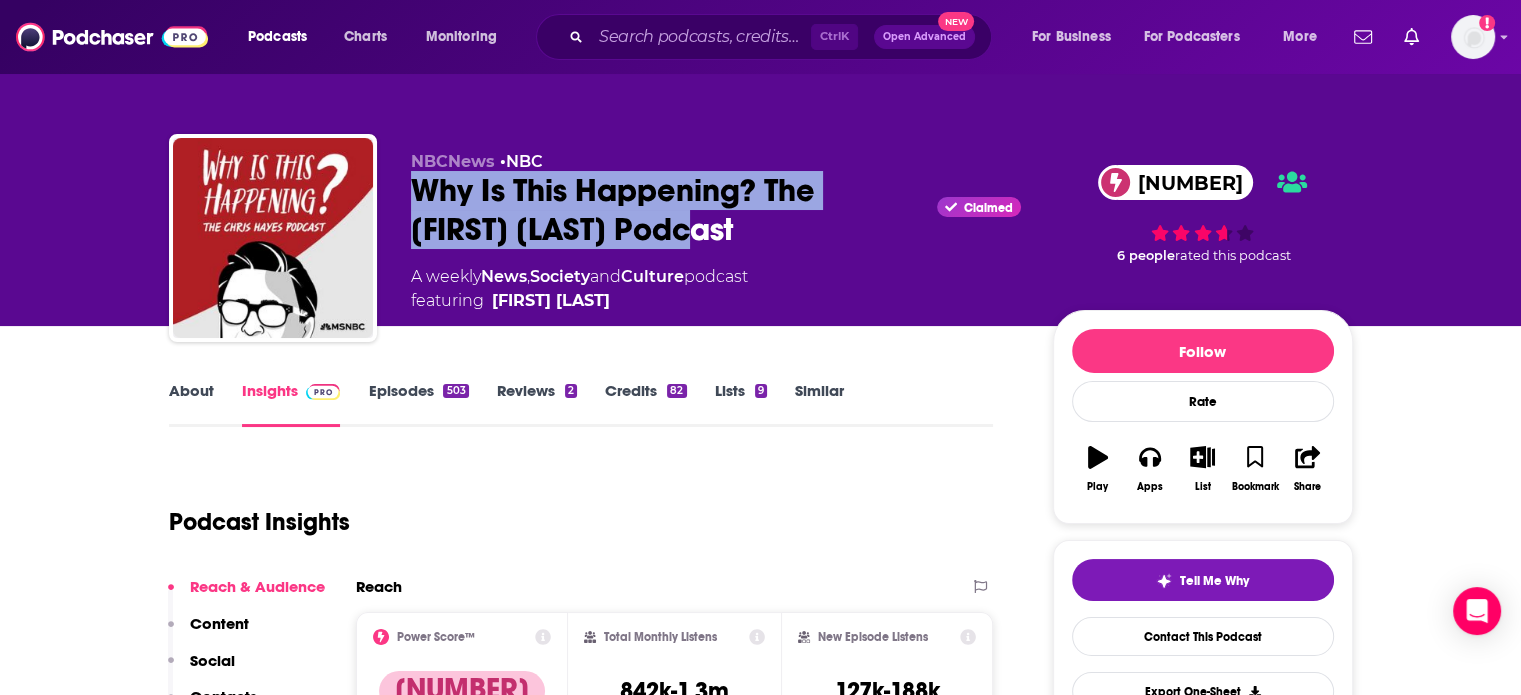 drag, startPoint x: 639, startPoint y: 221, endPoint x: 410, endPoint y: 185, distance: 231.81242 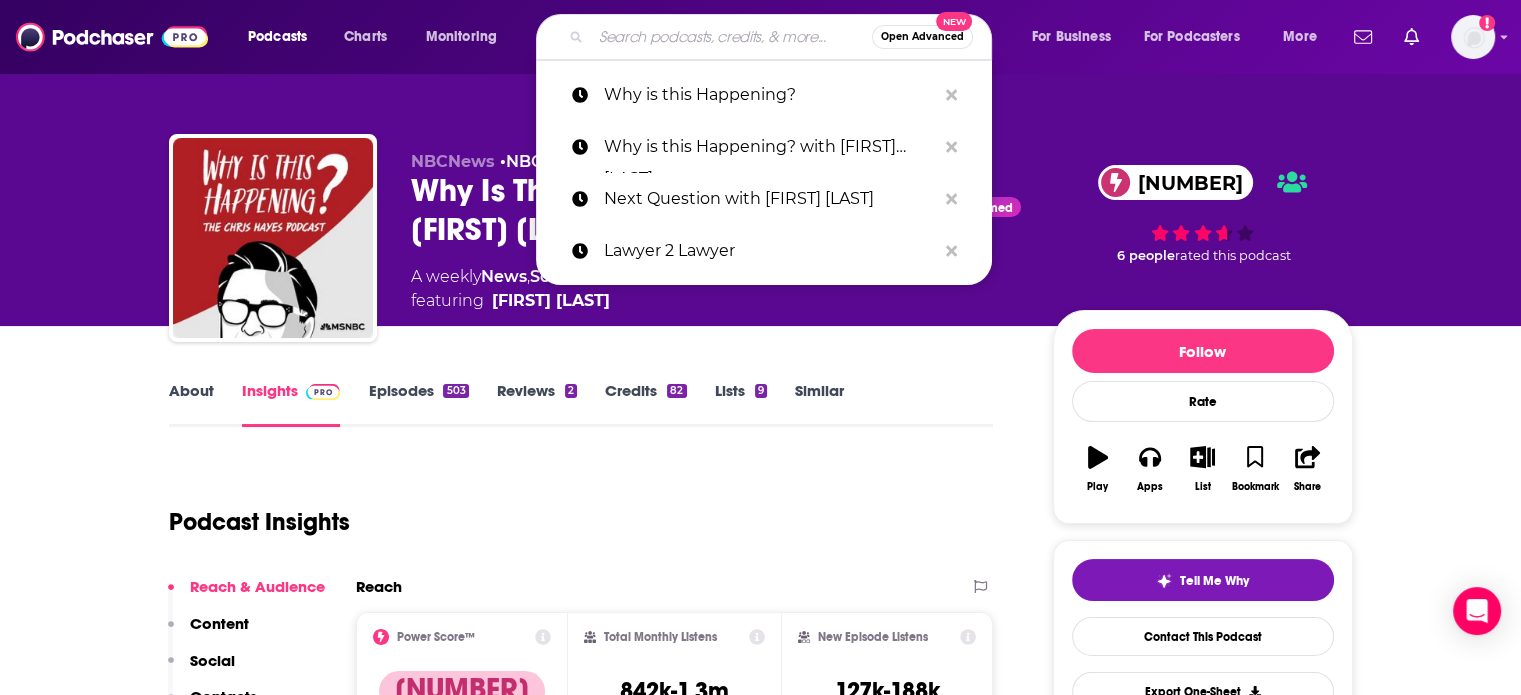 click at bounding box center [731, 37] 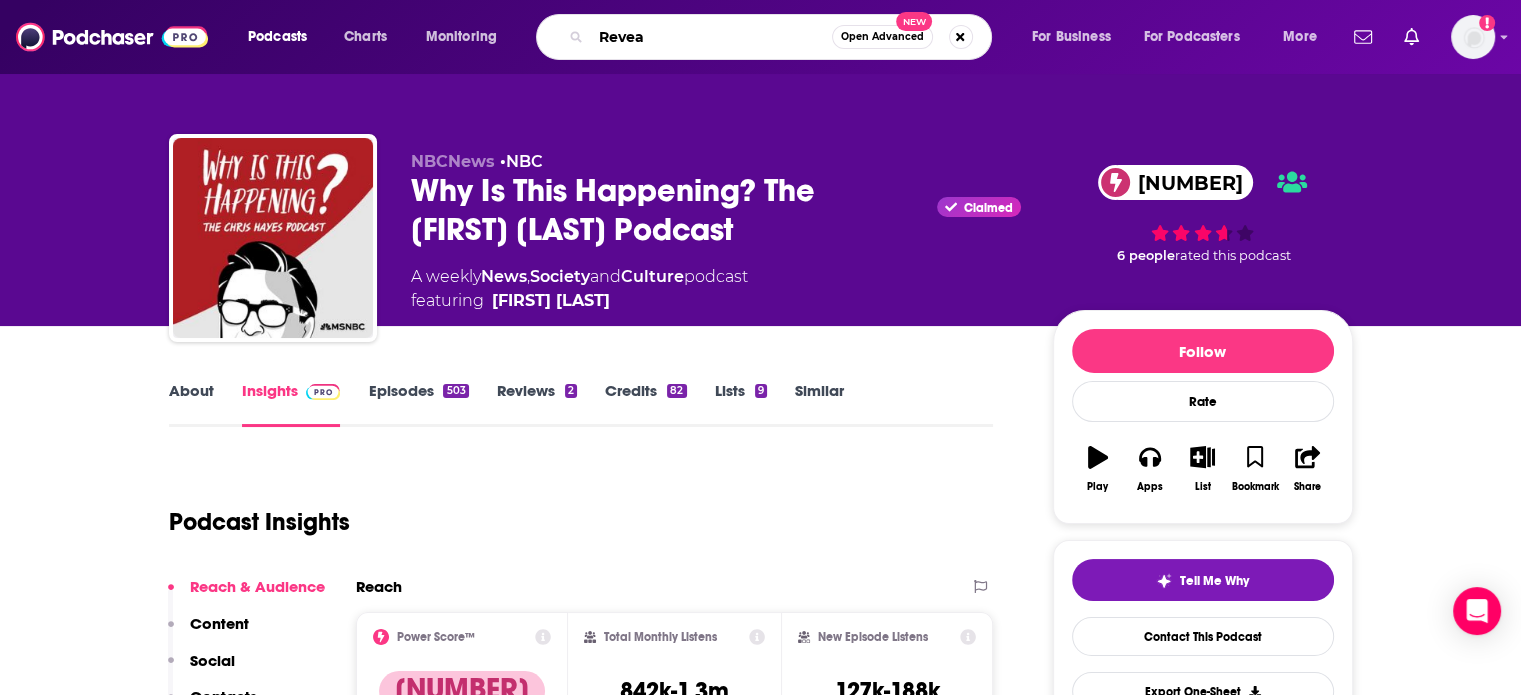 type on "Reveal" 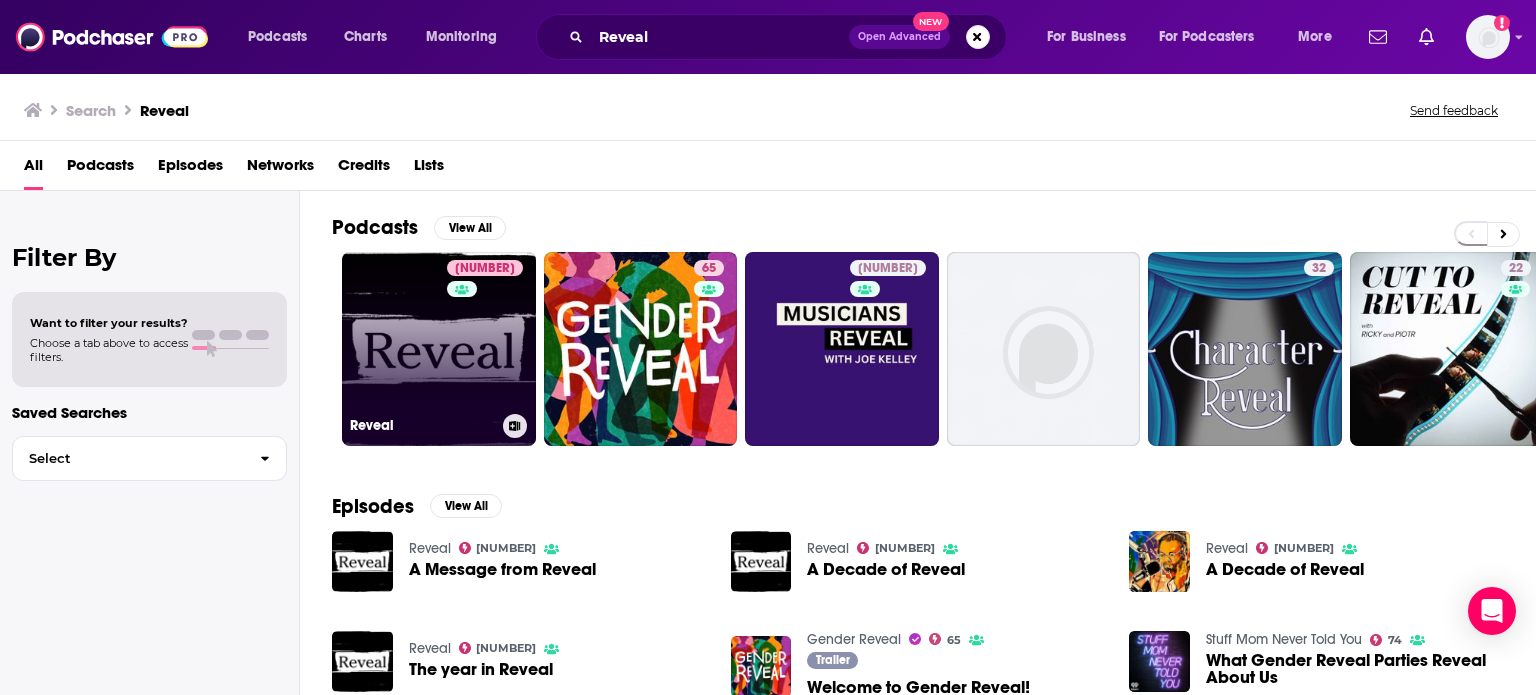 click on "78 Reveal" at bounding box center [439, 349] 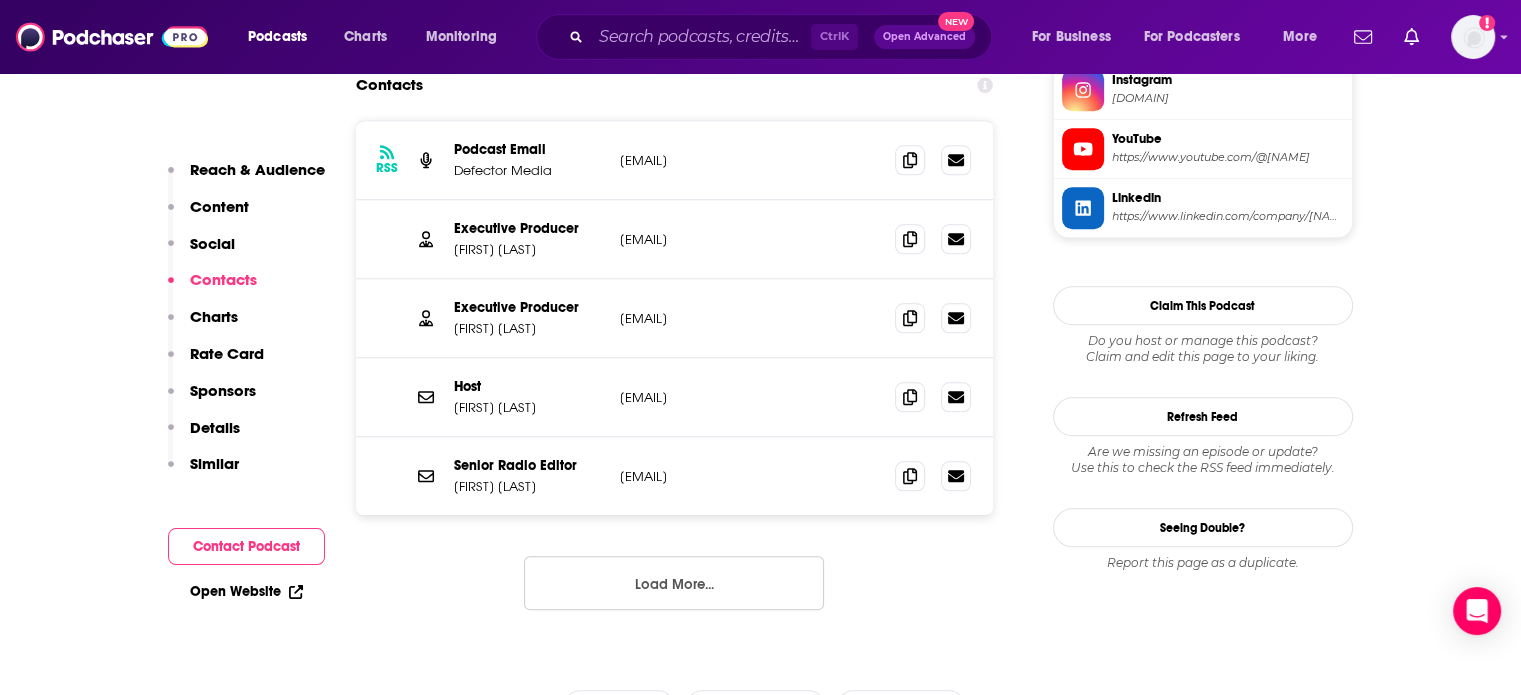 scroll, scrollTop: 2040, scrollLeft: 0, axis: vertical 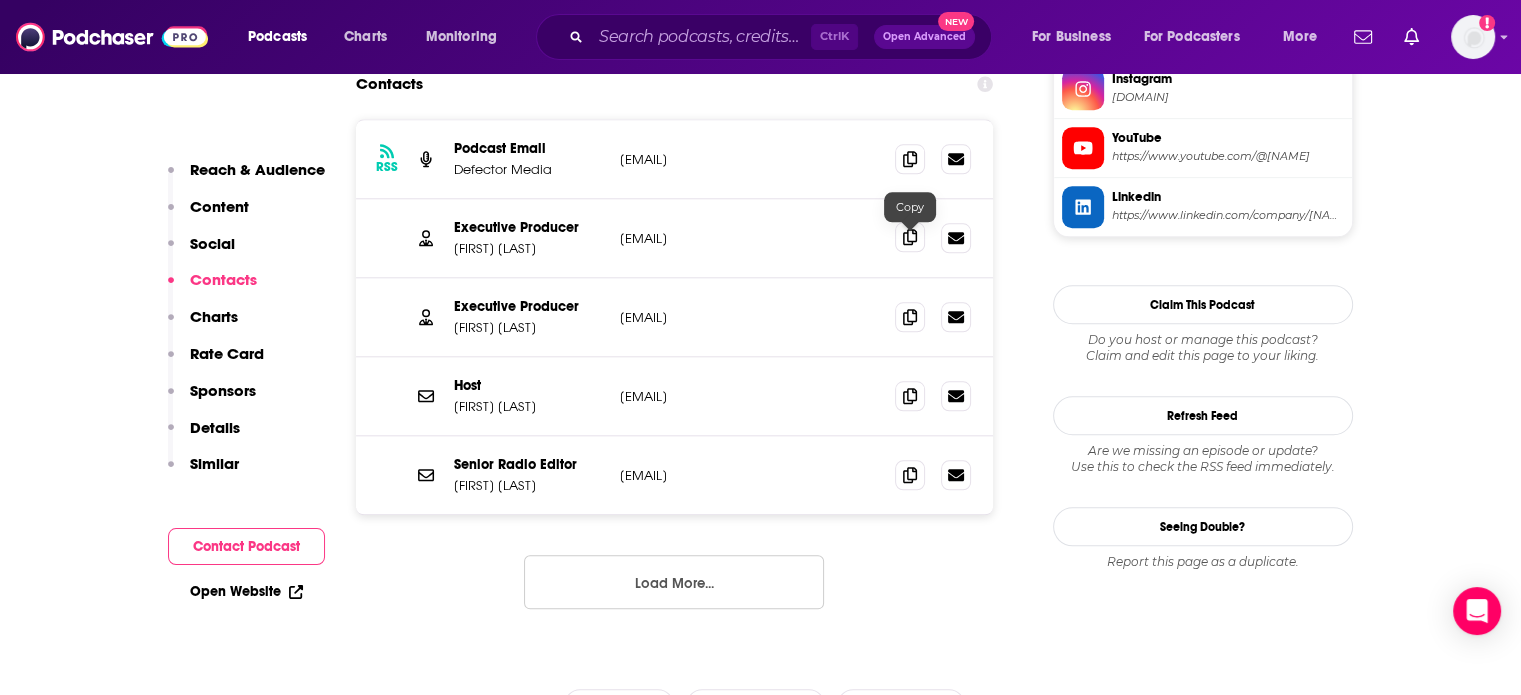click 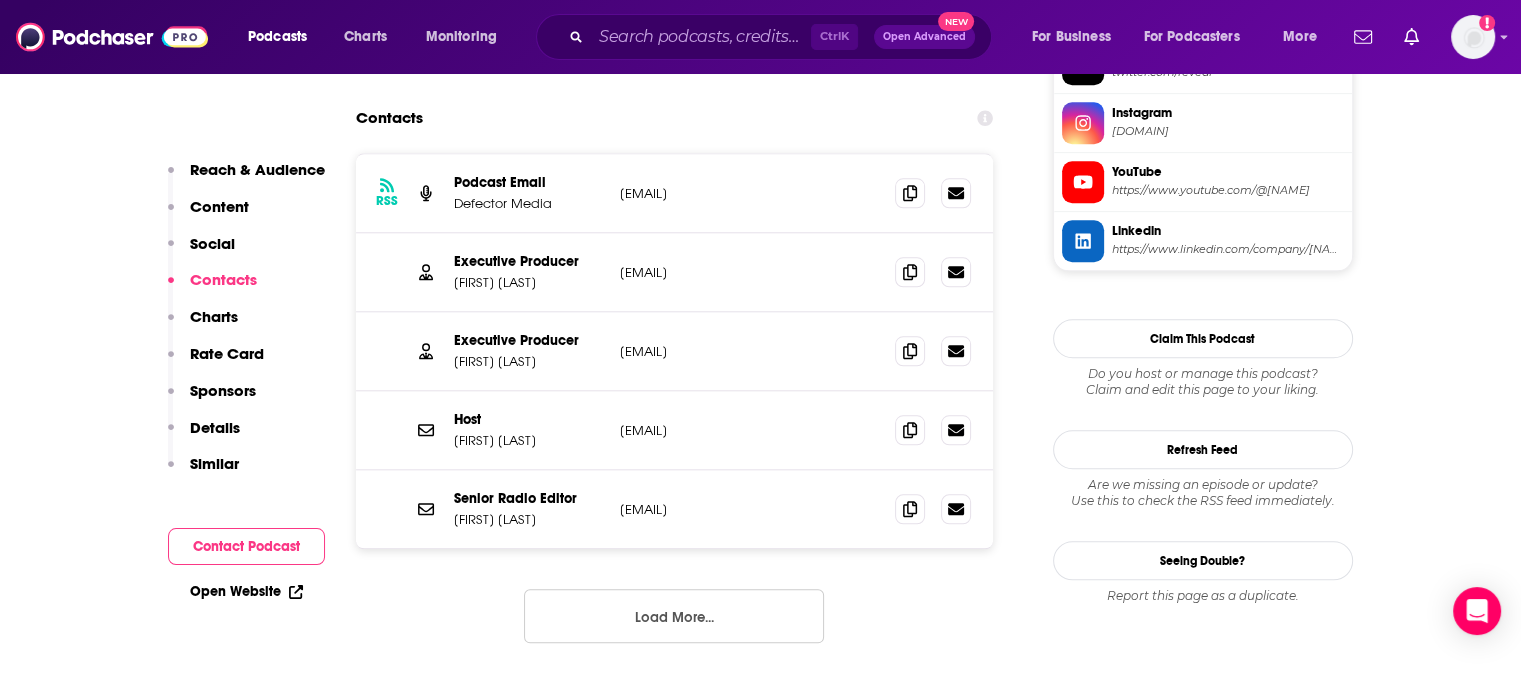 scroll, scrollTop: 2016, scrollLeft: 0, axis: vertical 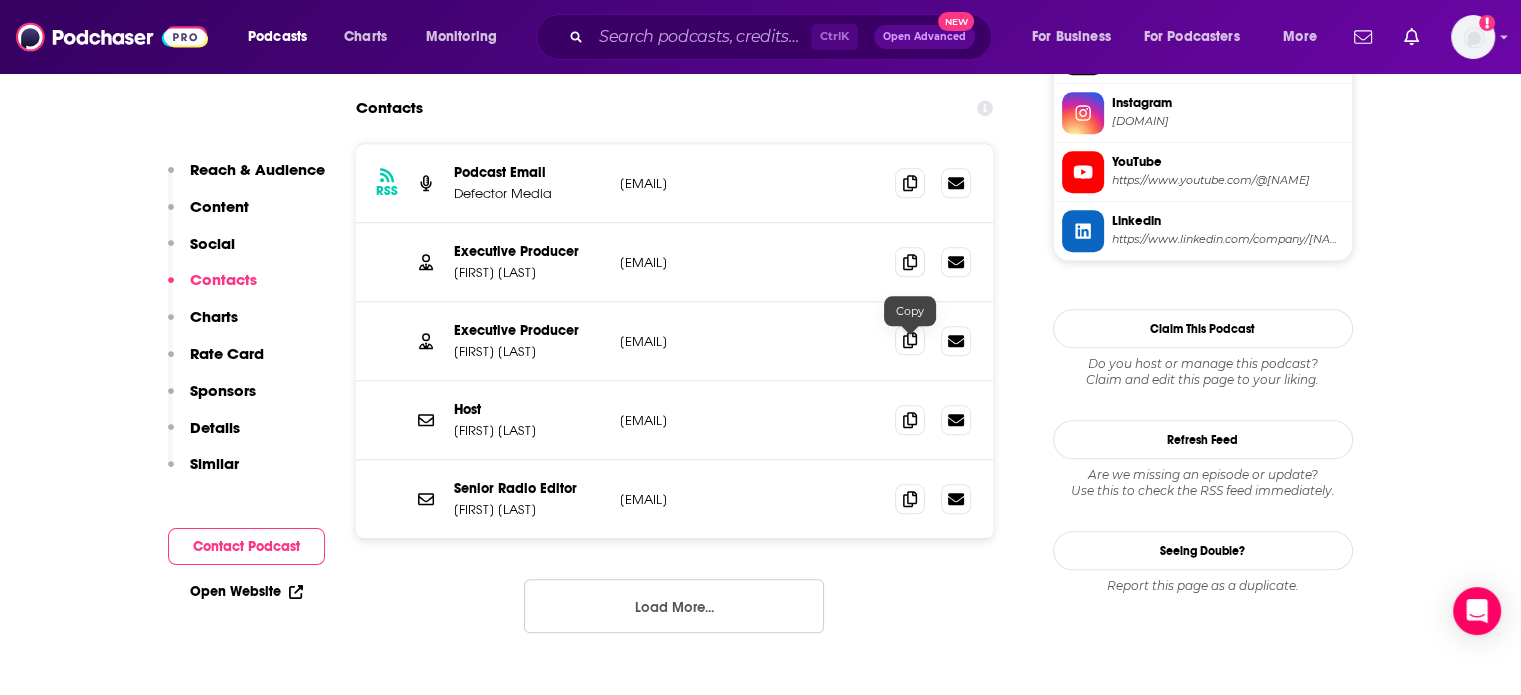 click 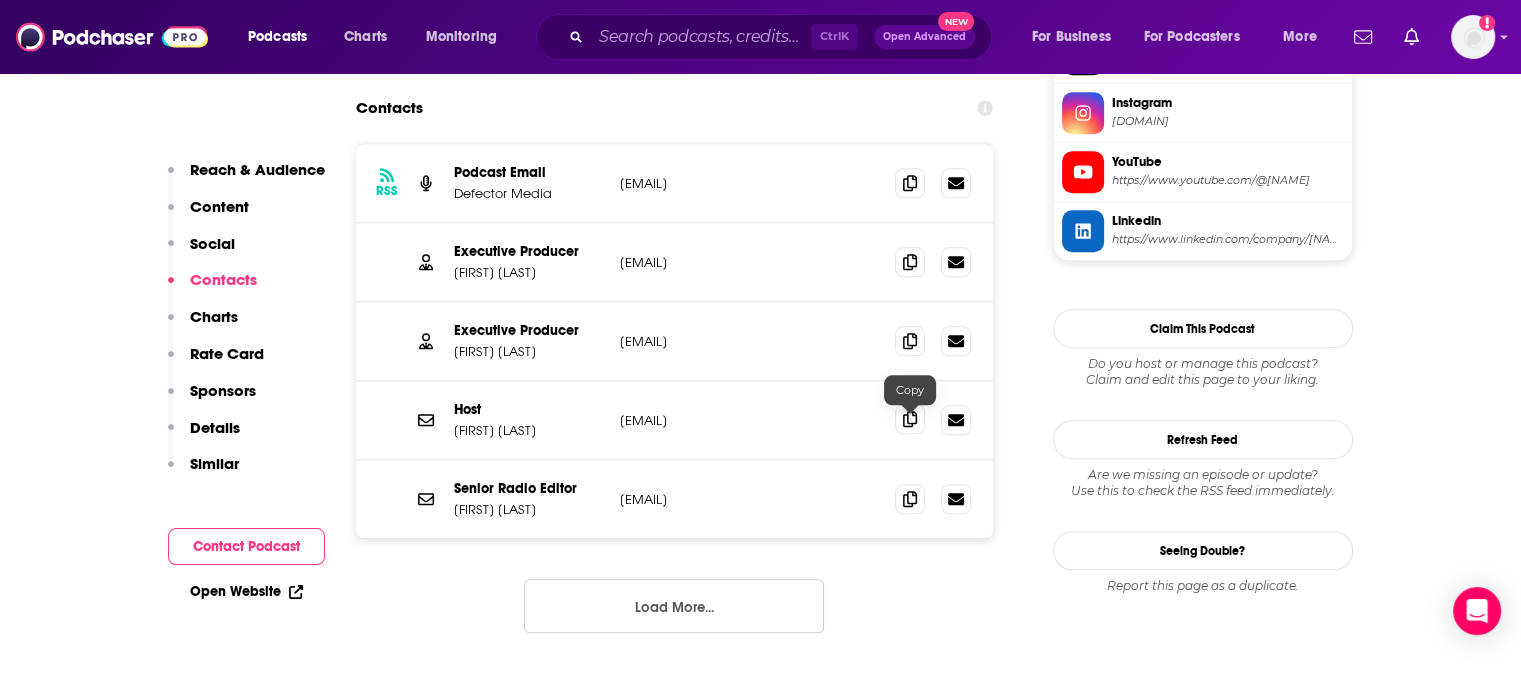 click 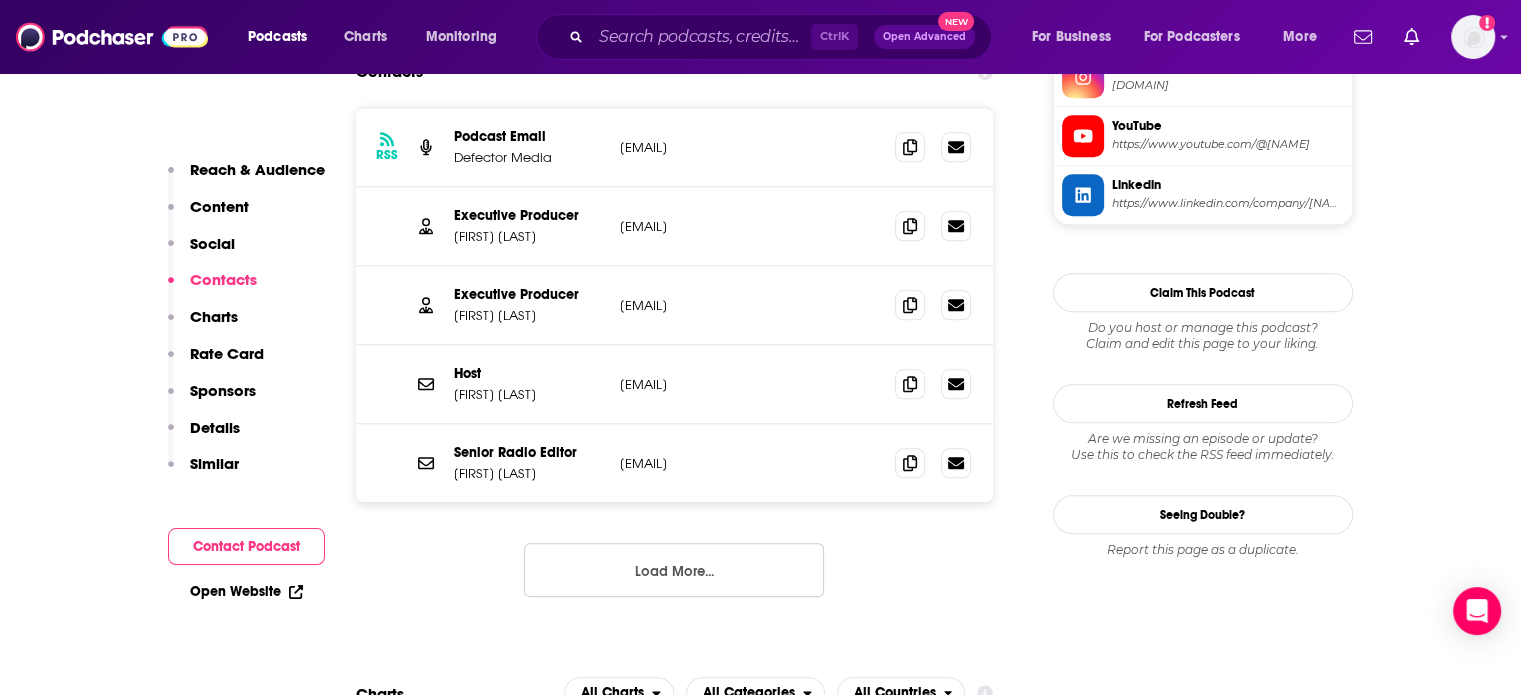scroll, scrollTop: 2054, scrollLeft: 0, axis: vertical 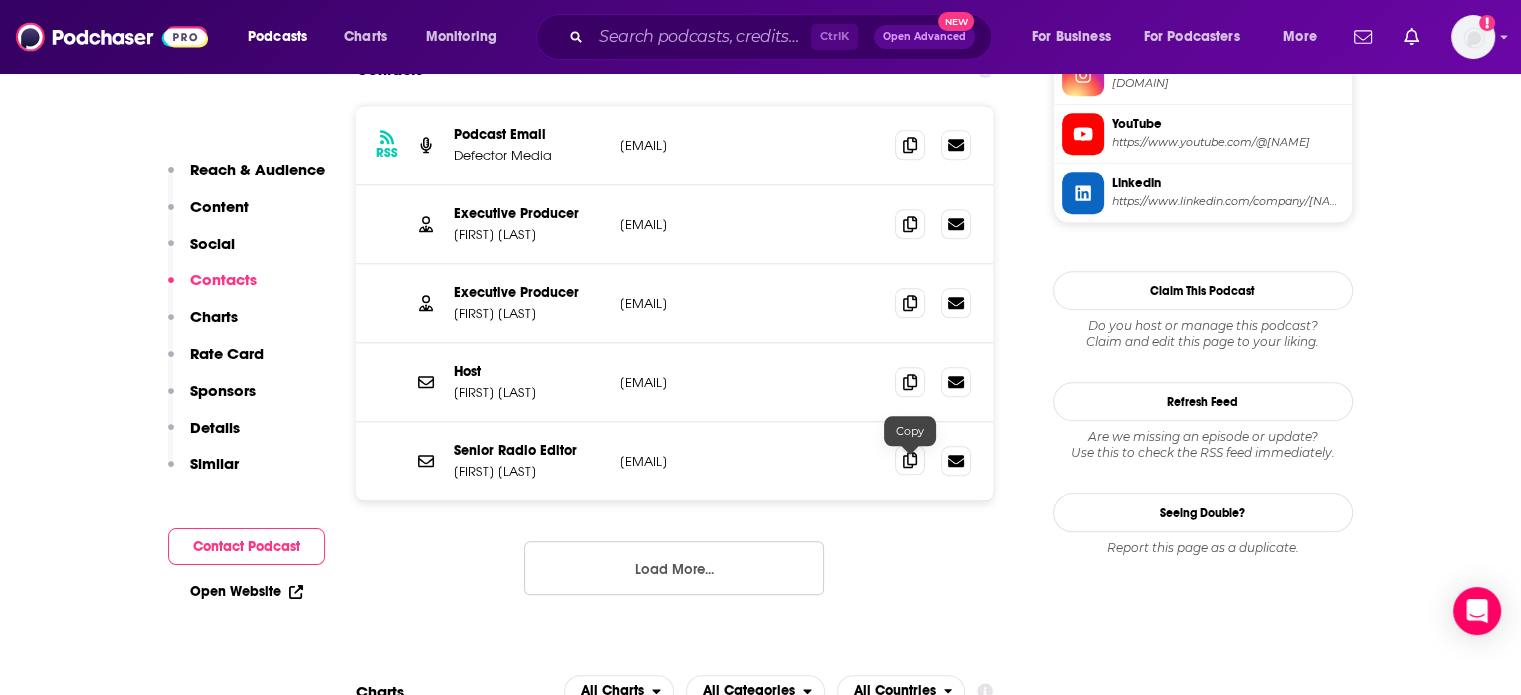 click 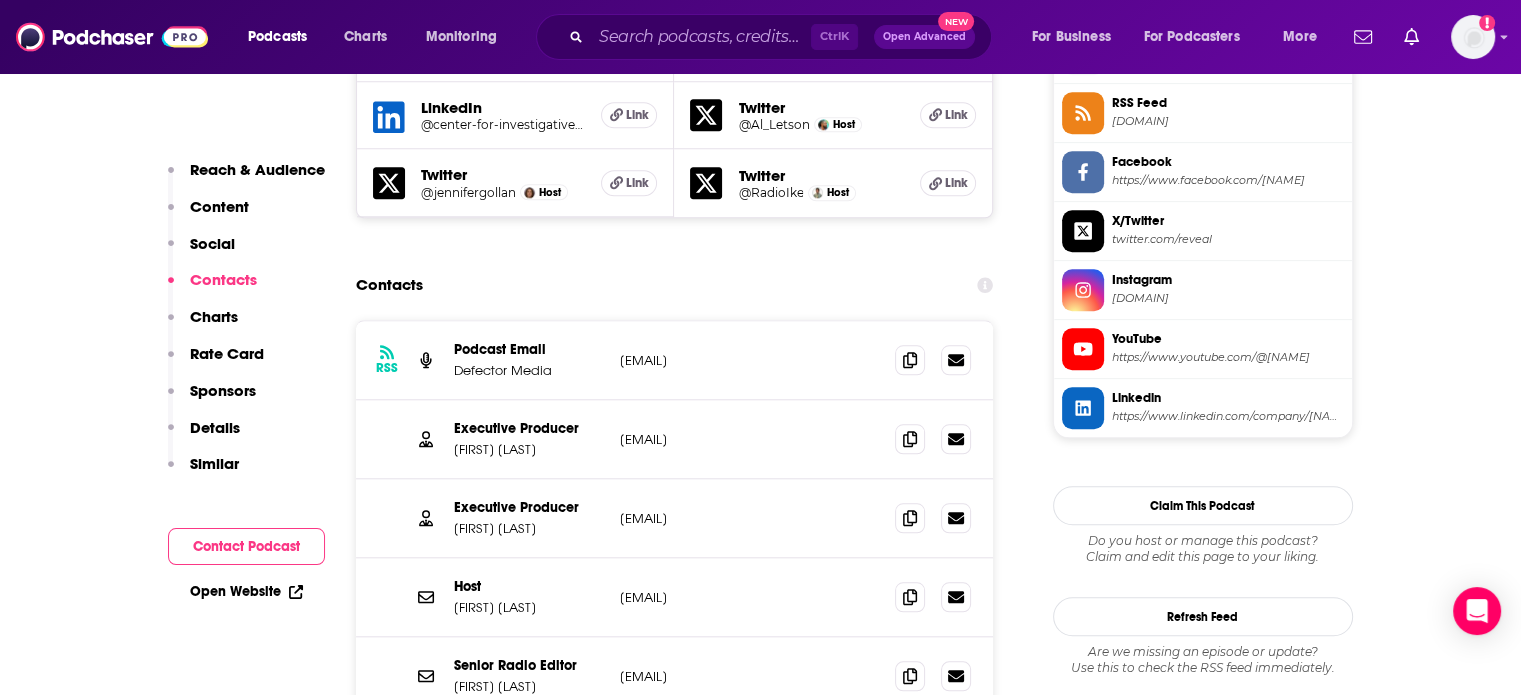scroll, scrollTop: 1838, scrollLeft: 0, axis: vertical 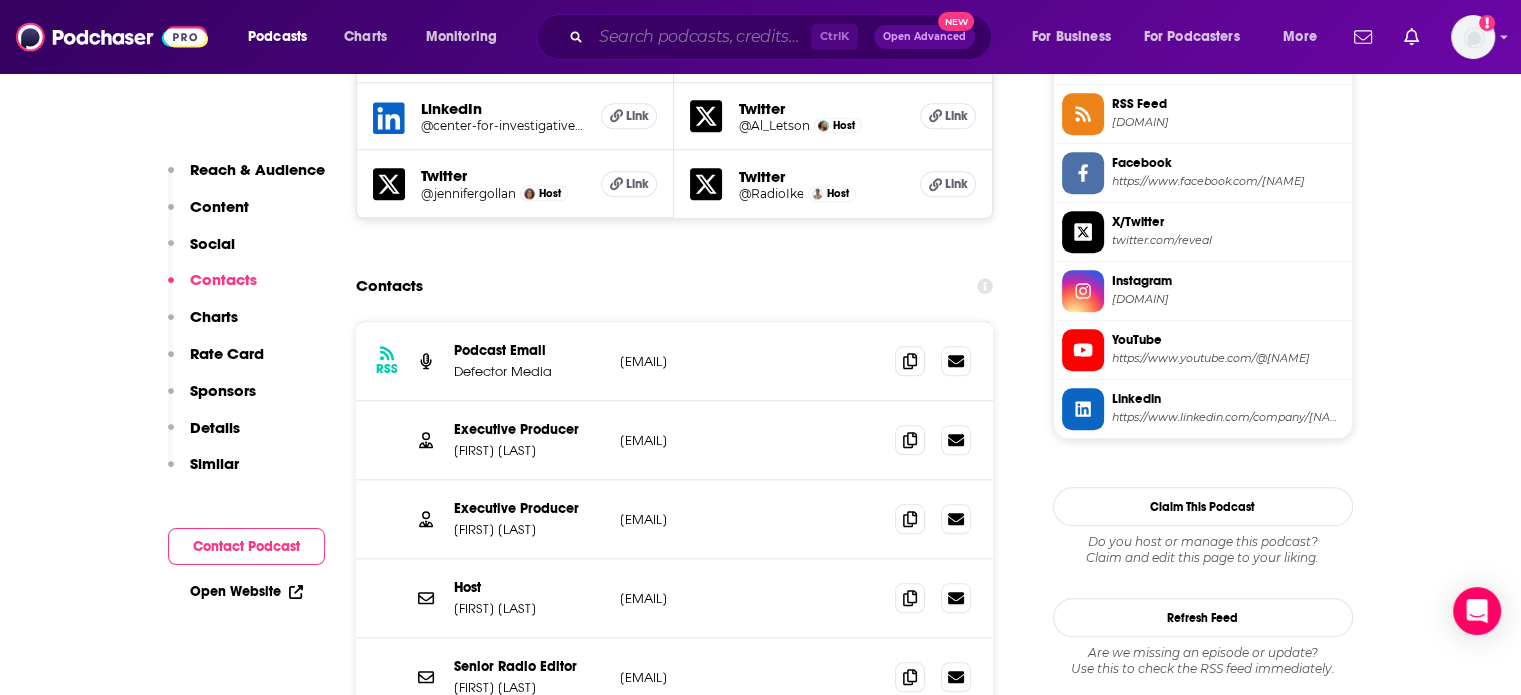 click at bounding box center [701, 37] 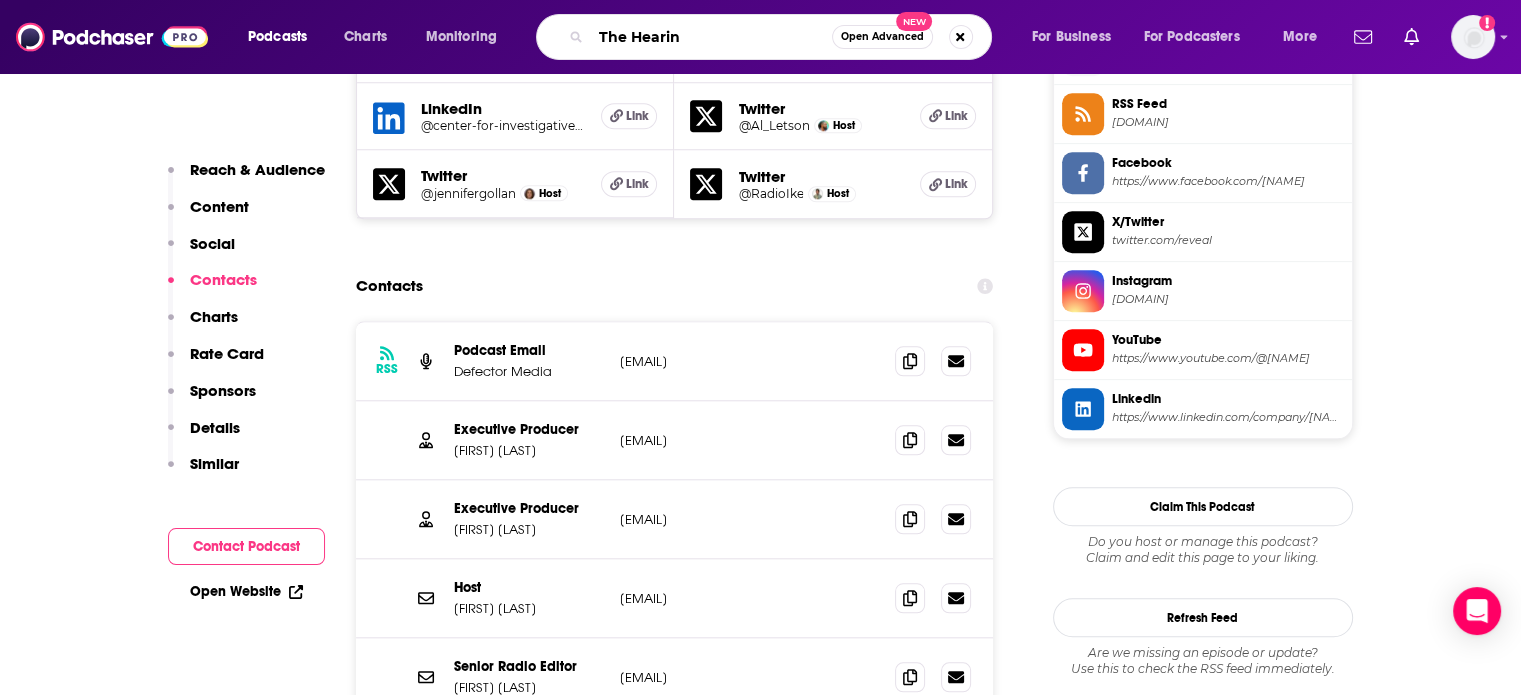 type on "The Hearing" 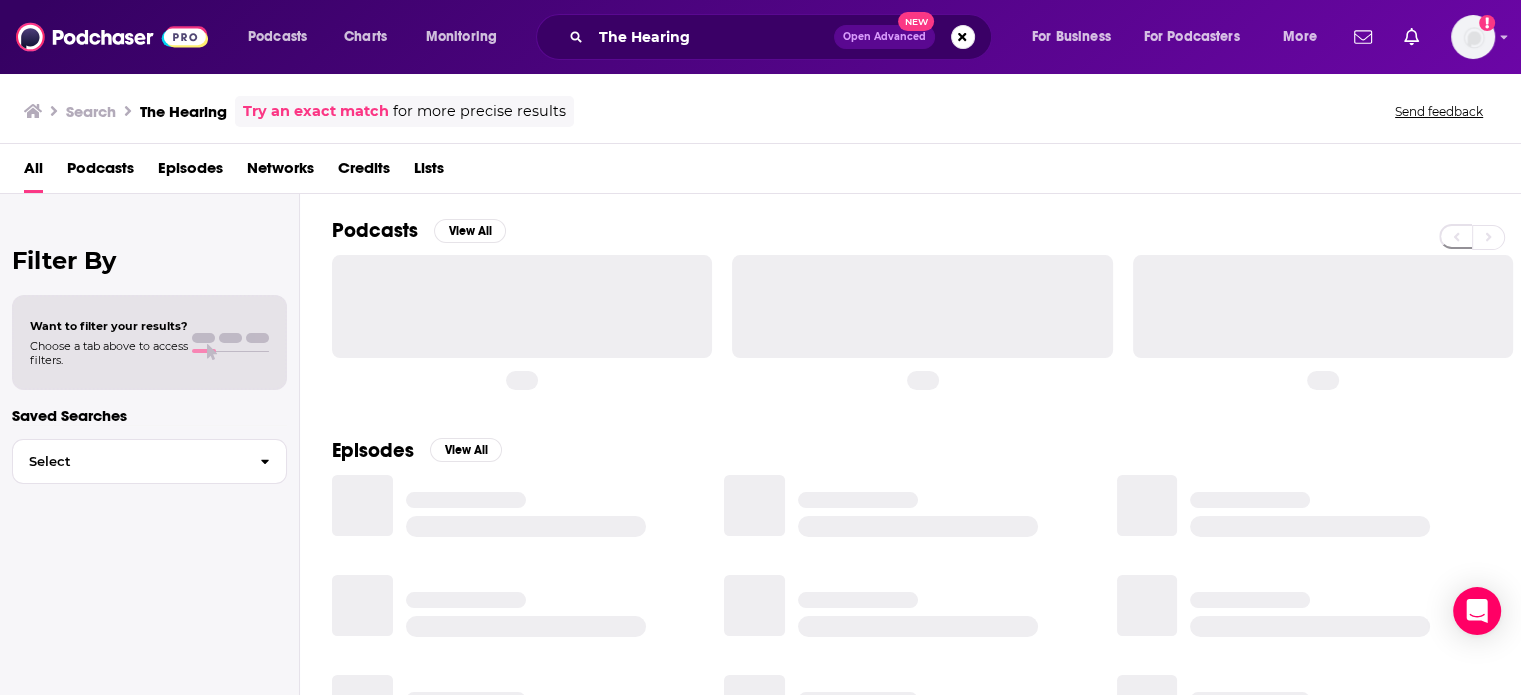 scroll, scrollTop: 0, scrollLeft: 0, axis: both 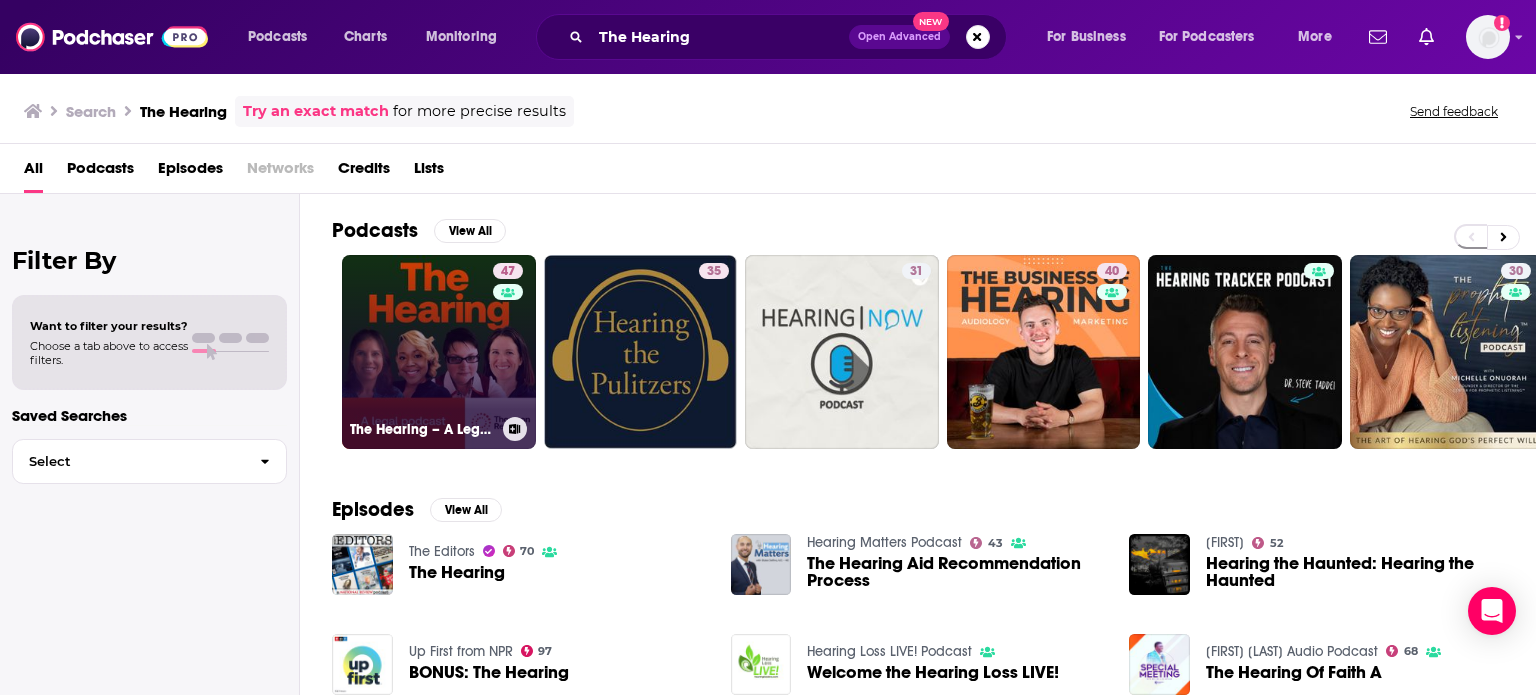 click on "[NUMBER] The Hearing – A Legal Podcast" at bounding box center [439, 352] 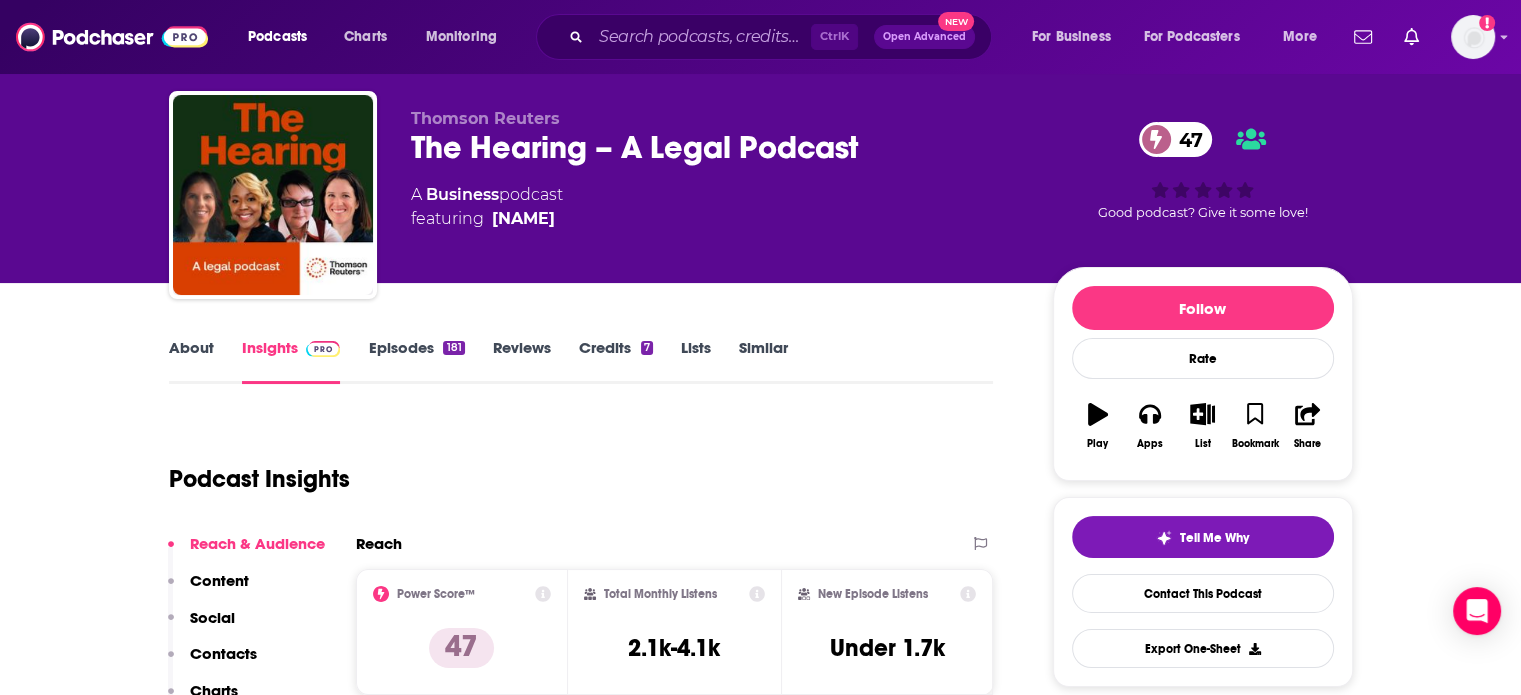 scroll, scrollTop: 44, scrollLeft: 0, axis: vertical 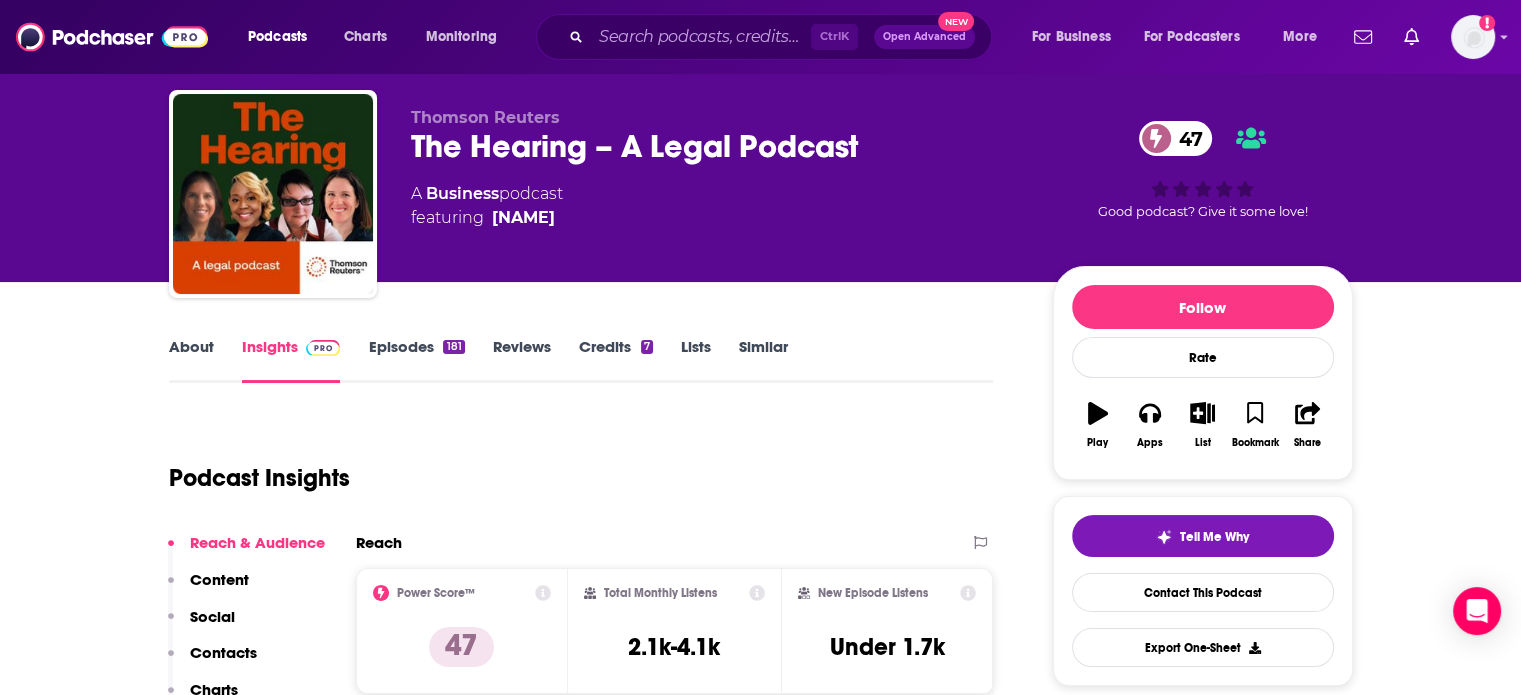 drag, startPoint x: 640, startPoint y: 211, endPoint x: 624, endPoint y: 209, distance: 16.124516 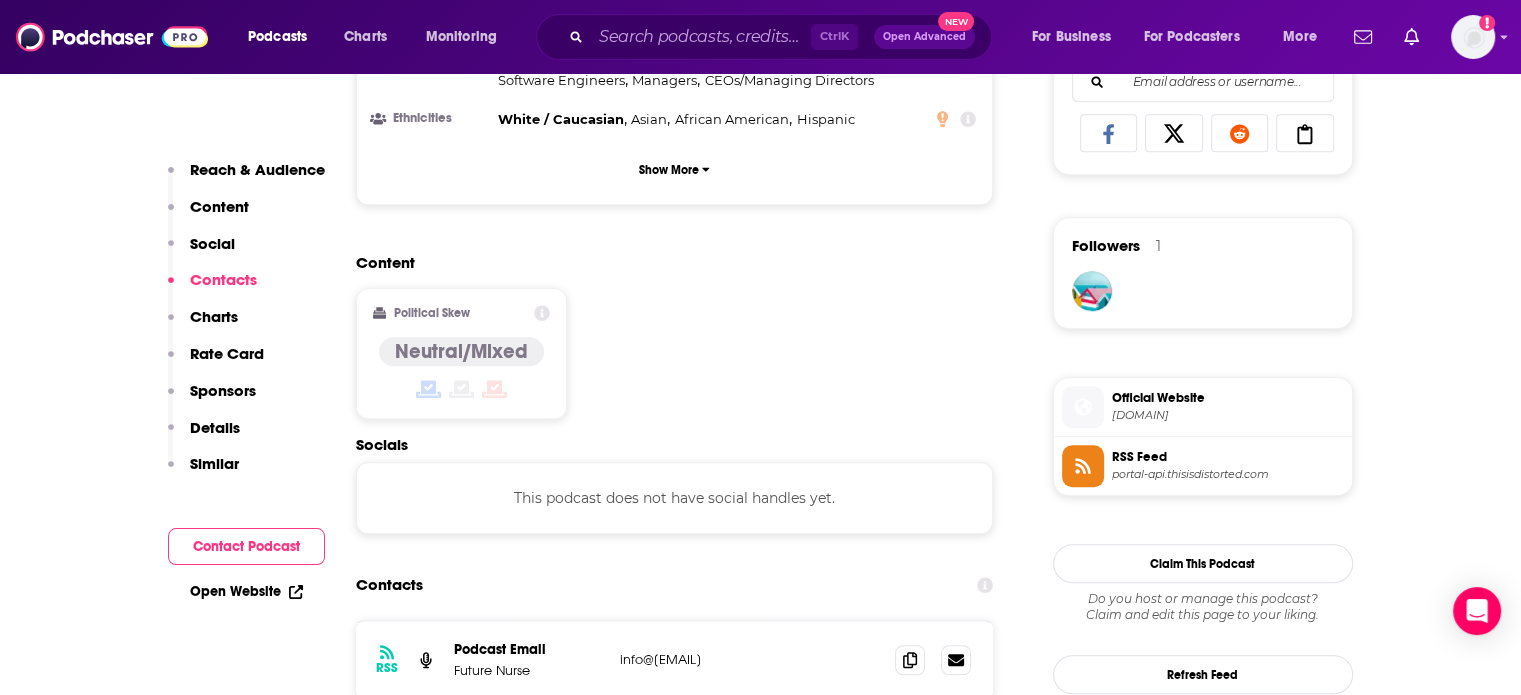 scroll, scrollTop: 1596, scrollLeft: 0, axis: vertical 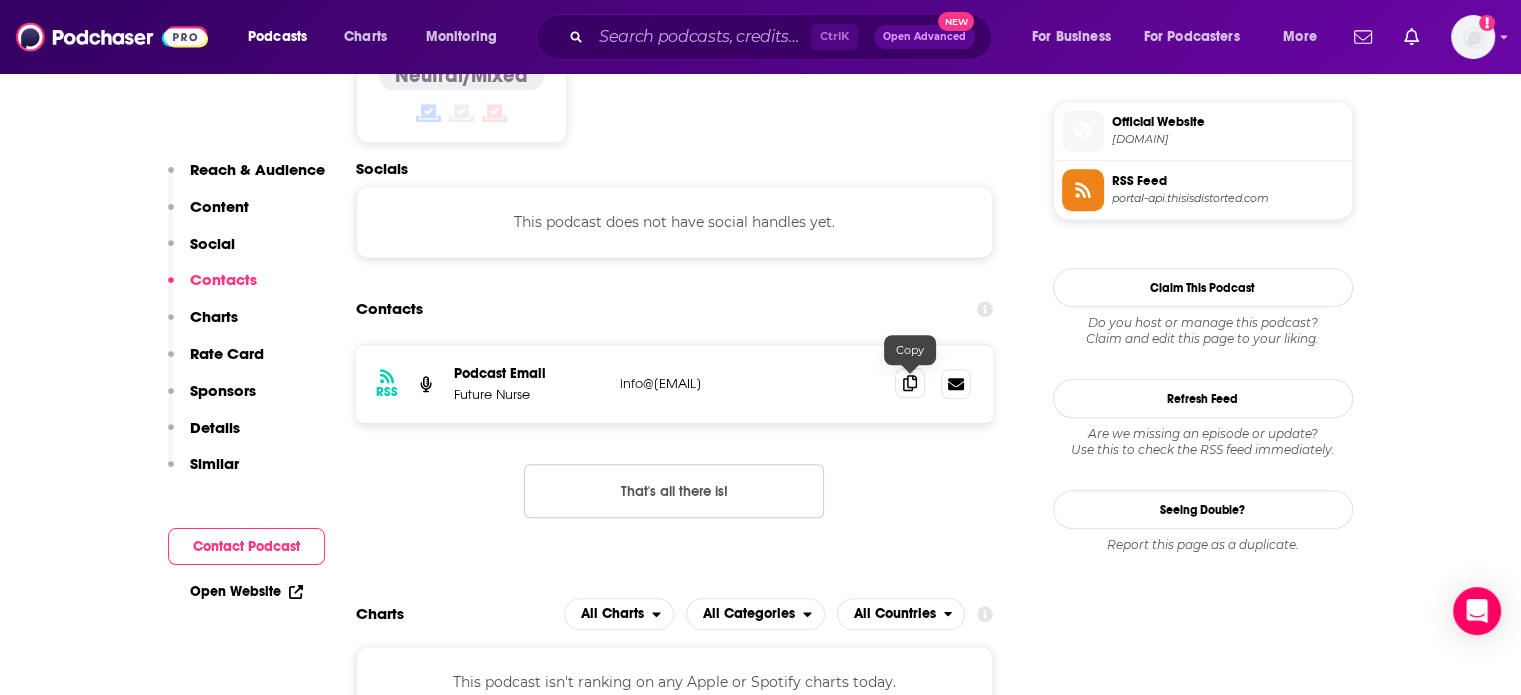 click 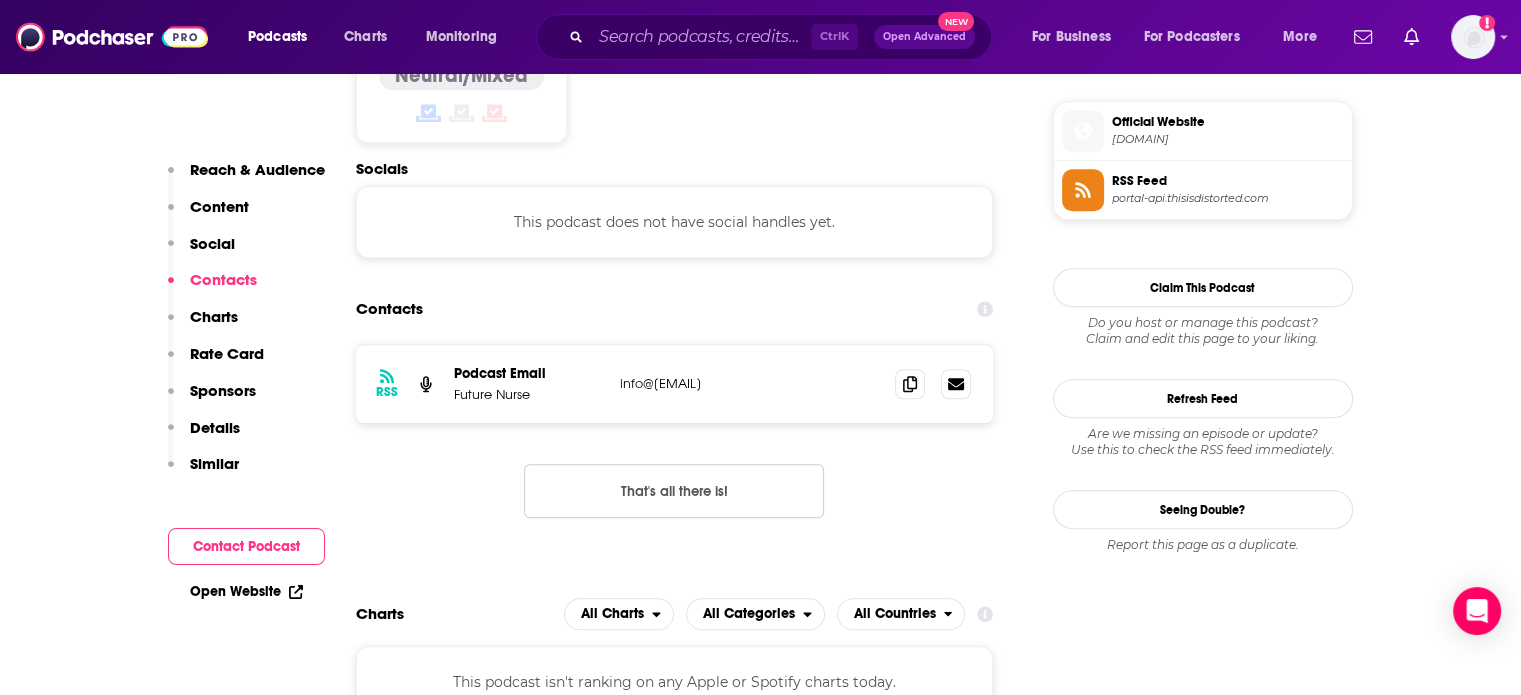 drag, startPoint x: 861, startPoint y: 155, endPoint x: 834, endPoint y: 101, distance: 60.373837 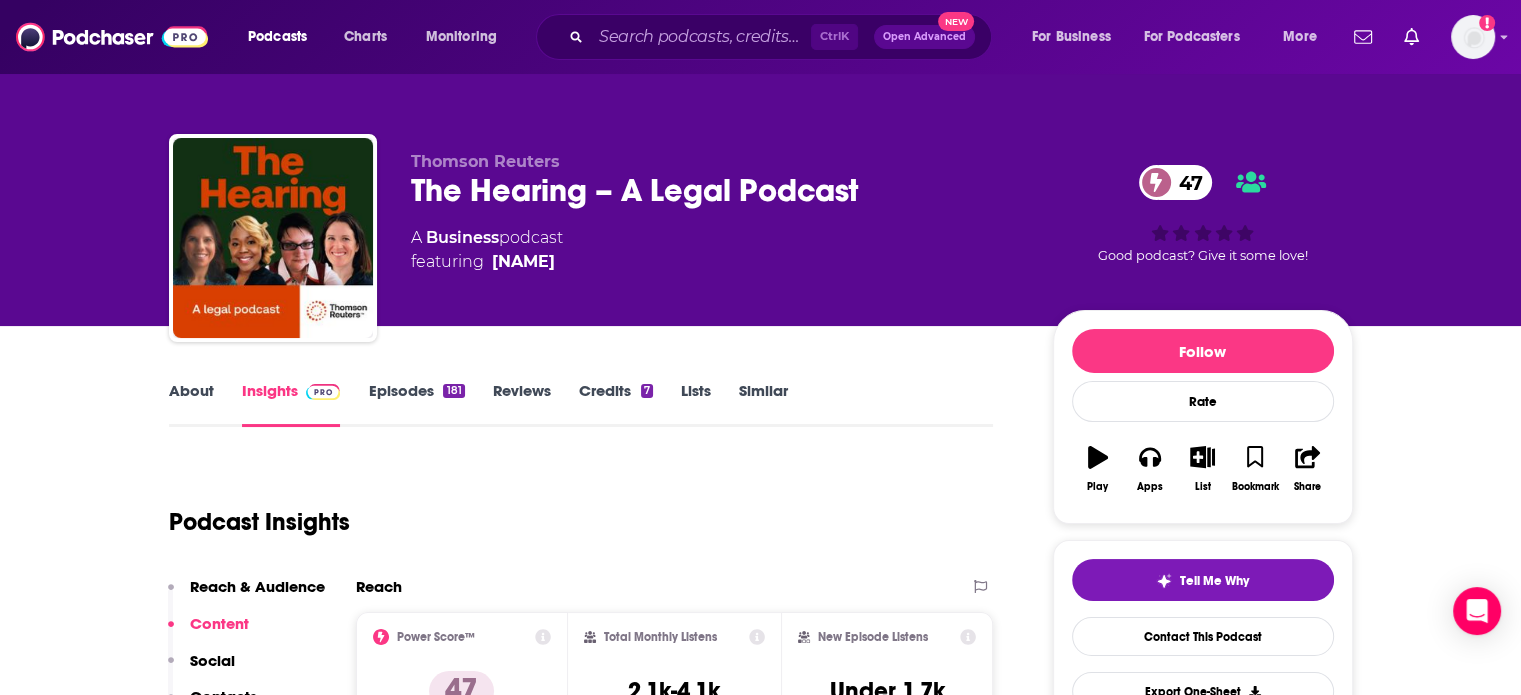 scroll, scrollTop: 72, scrollLeft: 0, axis: vertical 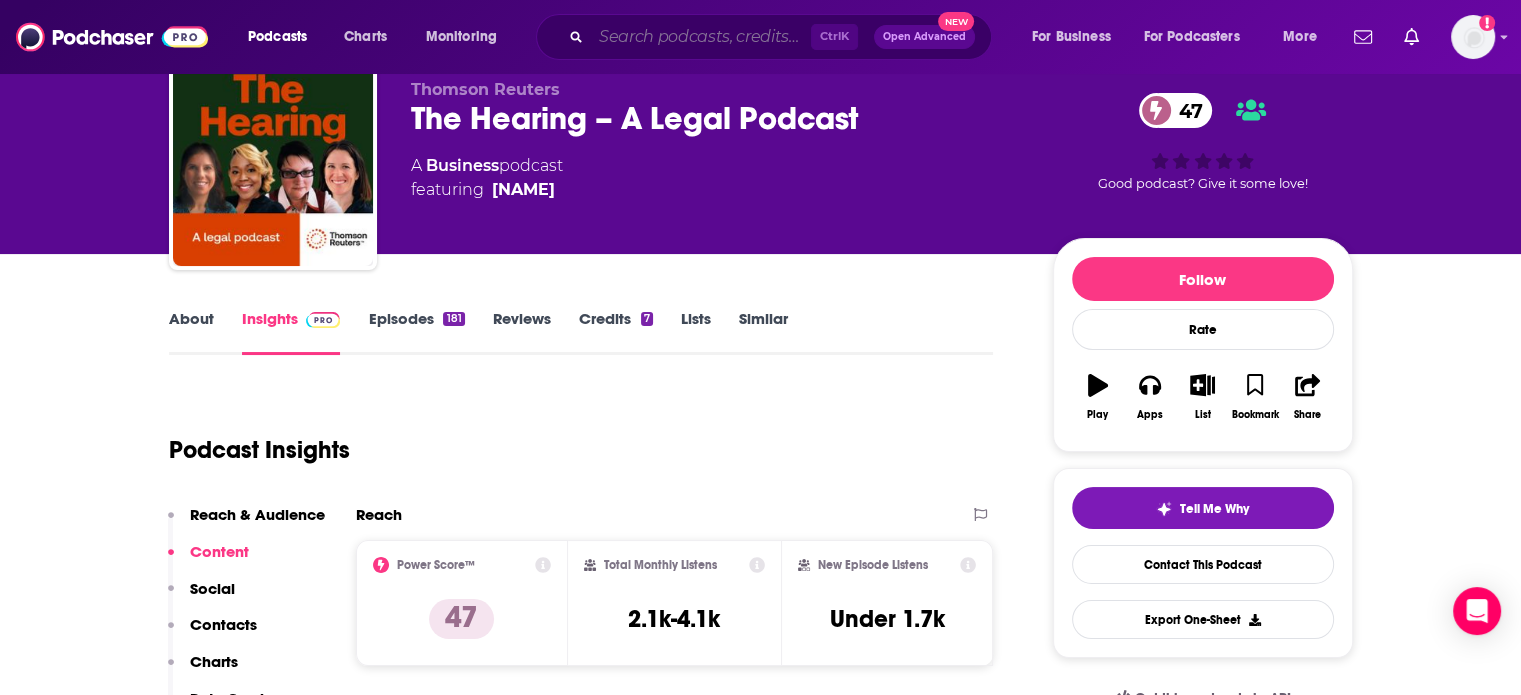 click at bounding box center (701, 37) 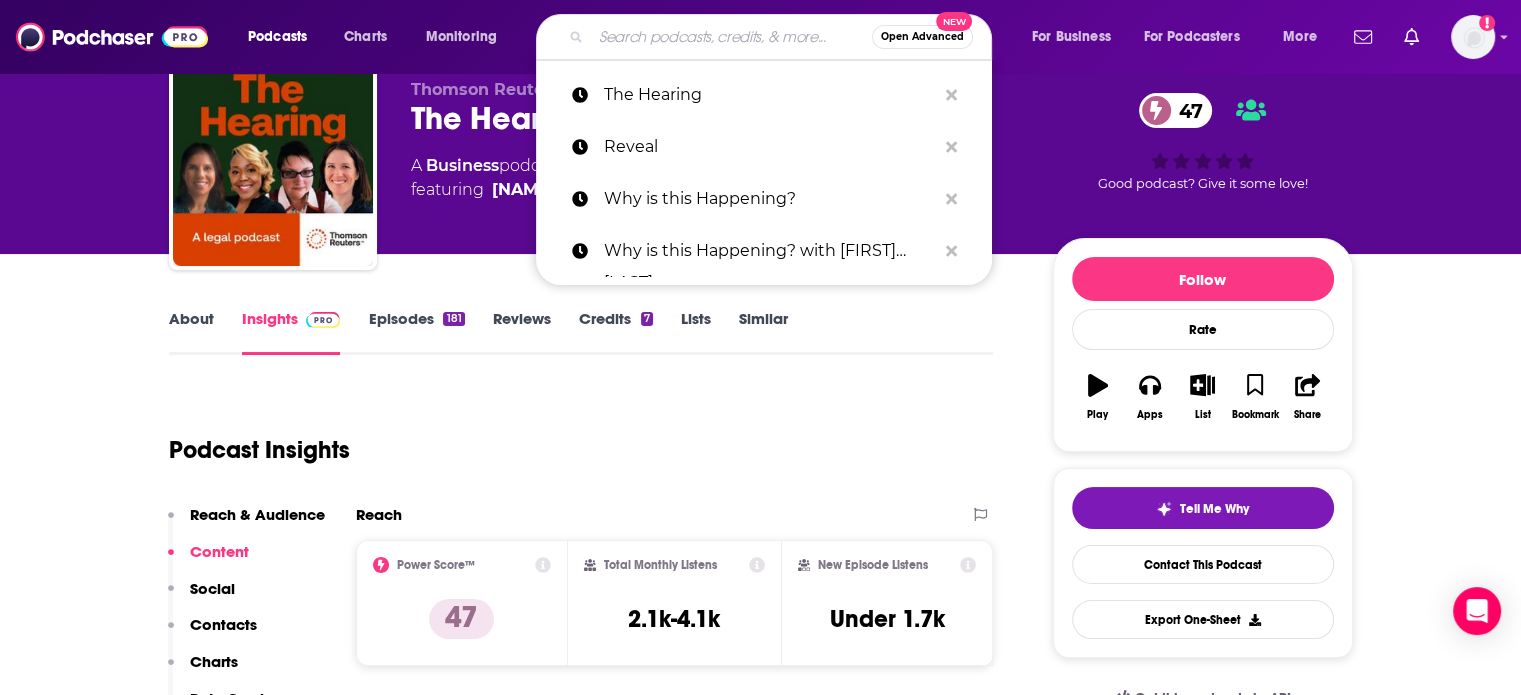 paste on "Bloomberg Law Podcast" 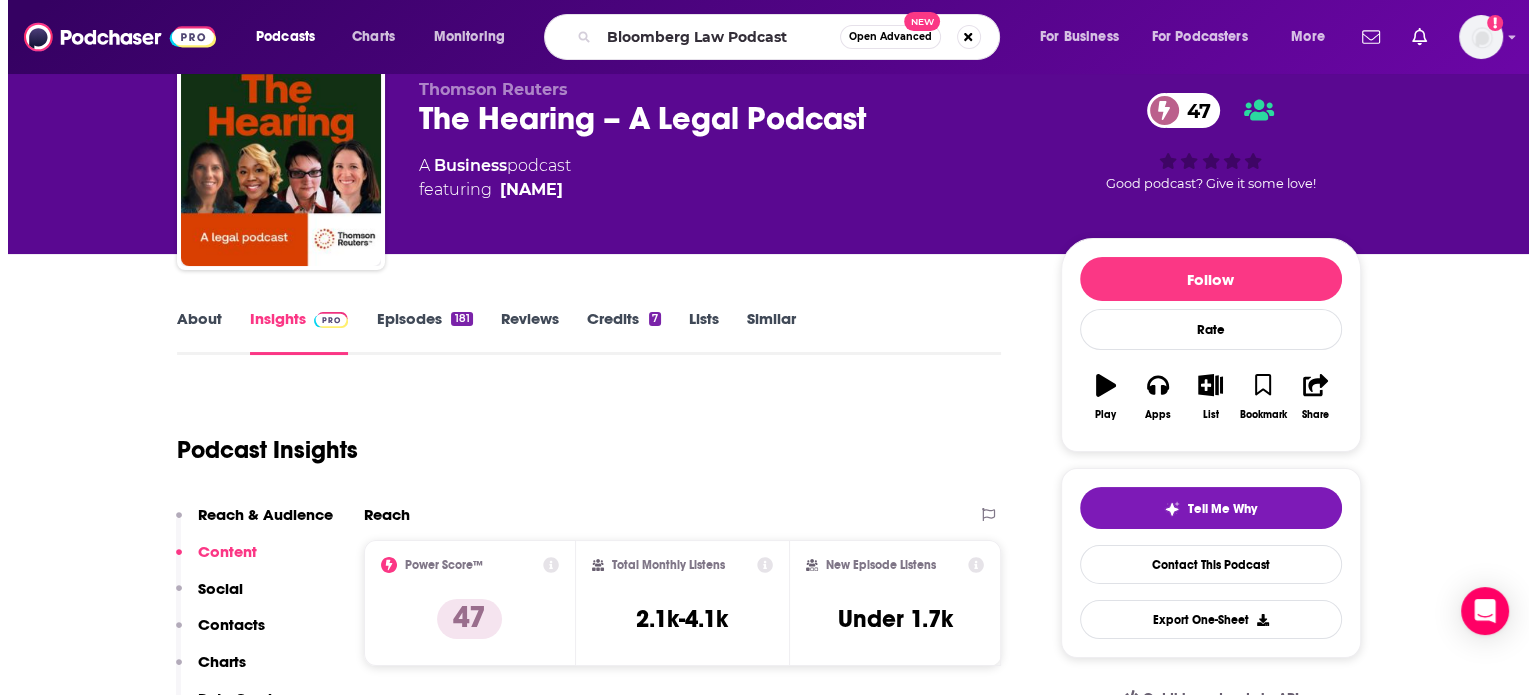 scroll, scrollTop: 0, scrollLeft: 0, axis: both 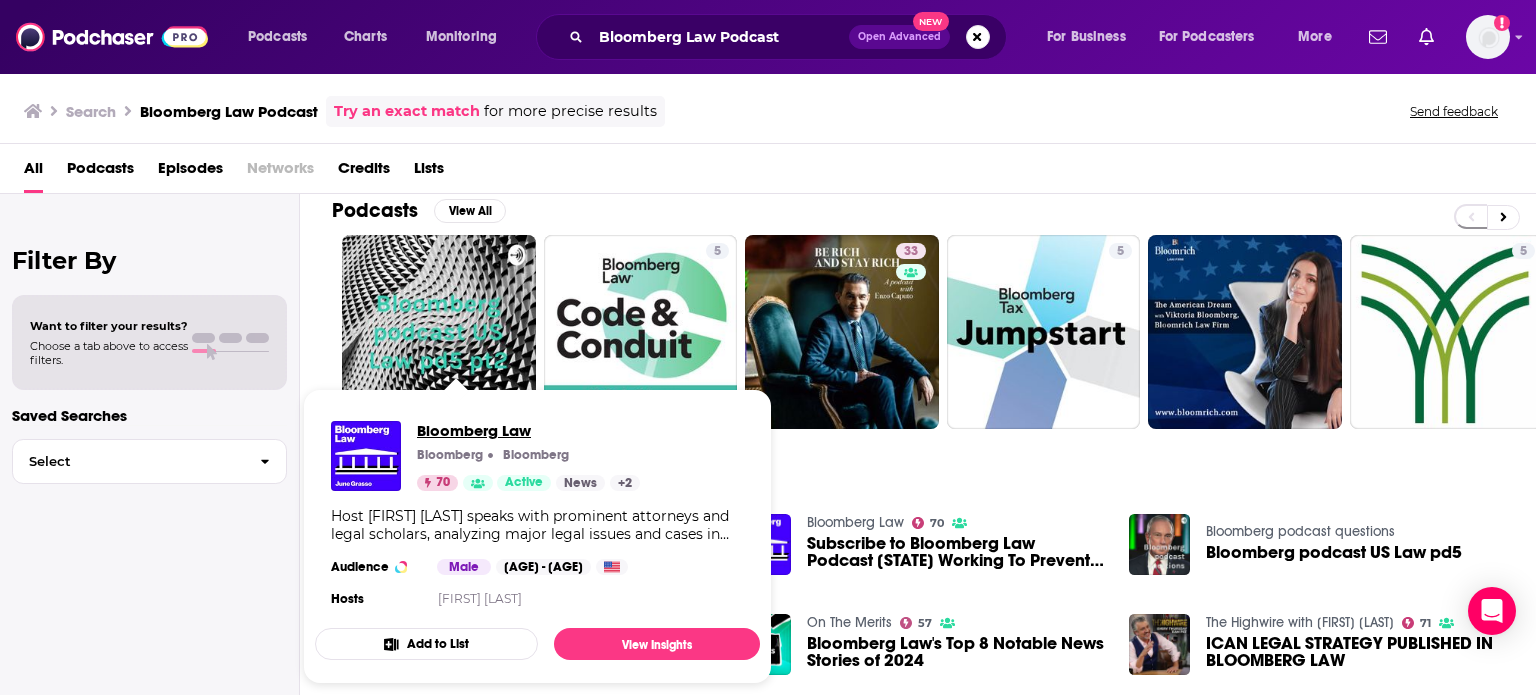 click on "Bloomberg Law" at bounding box center [528, 430] 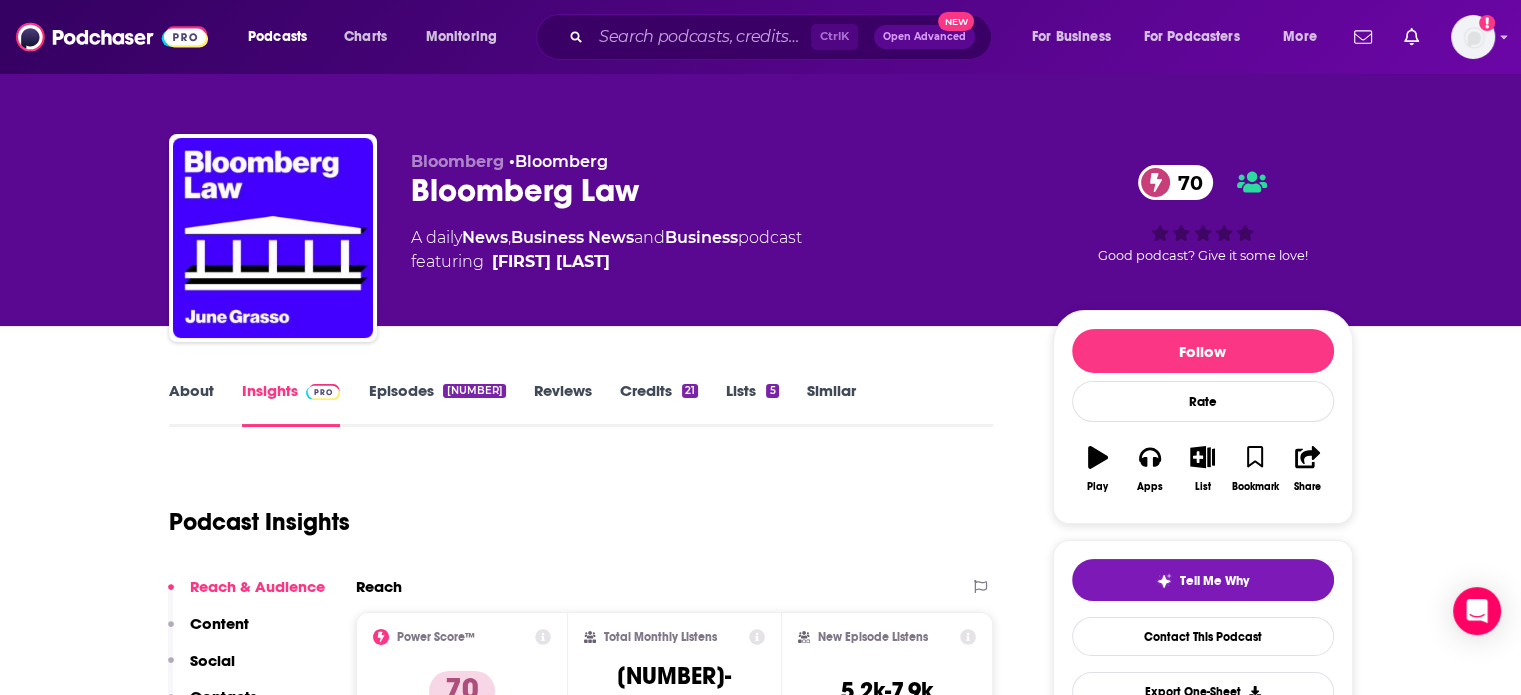 scroll, scrollTop: 0, scrollLeft: 0, axis: both 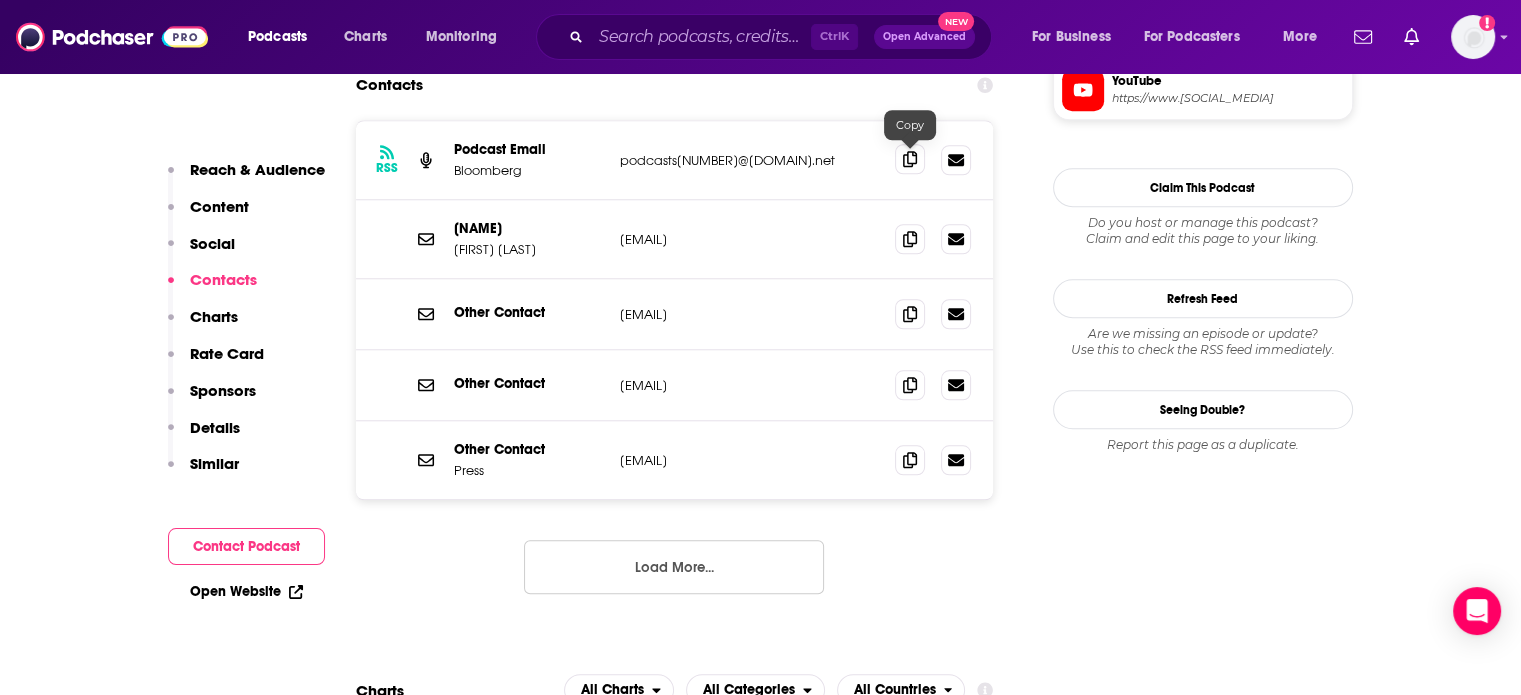 click 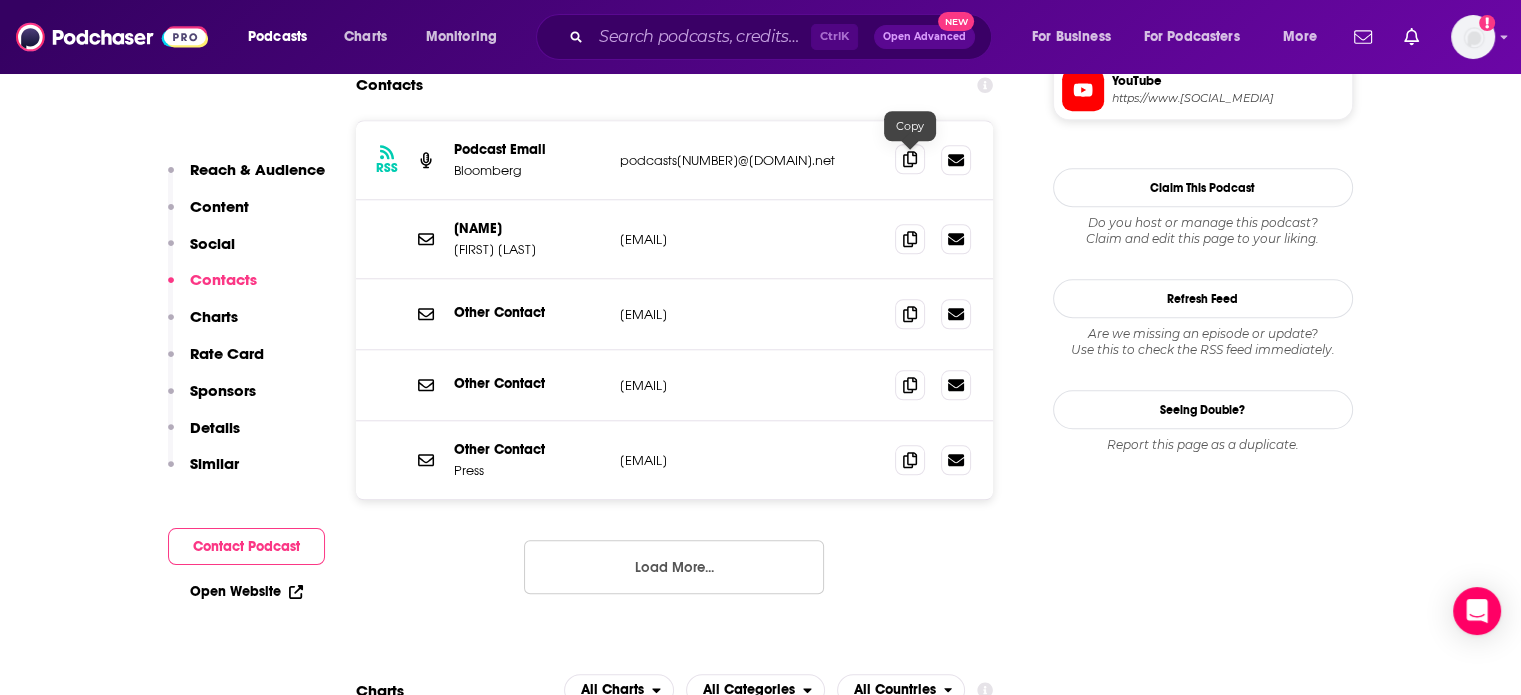 click at bounding box center (910, 159) 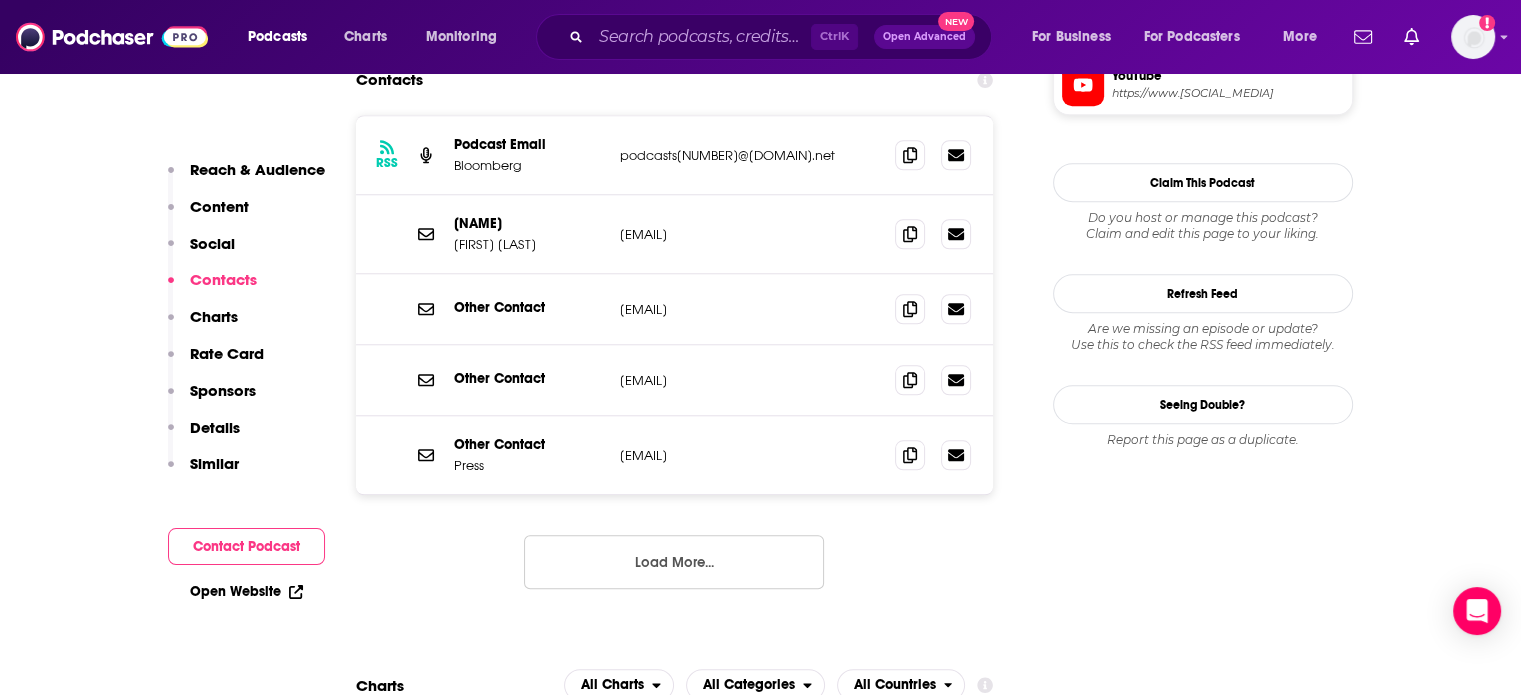 scroll, scrollTop: 1820, scrollLeft: 0, axis: vertical 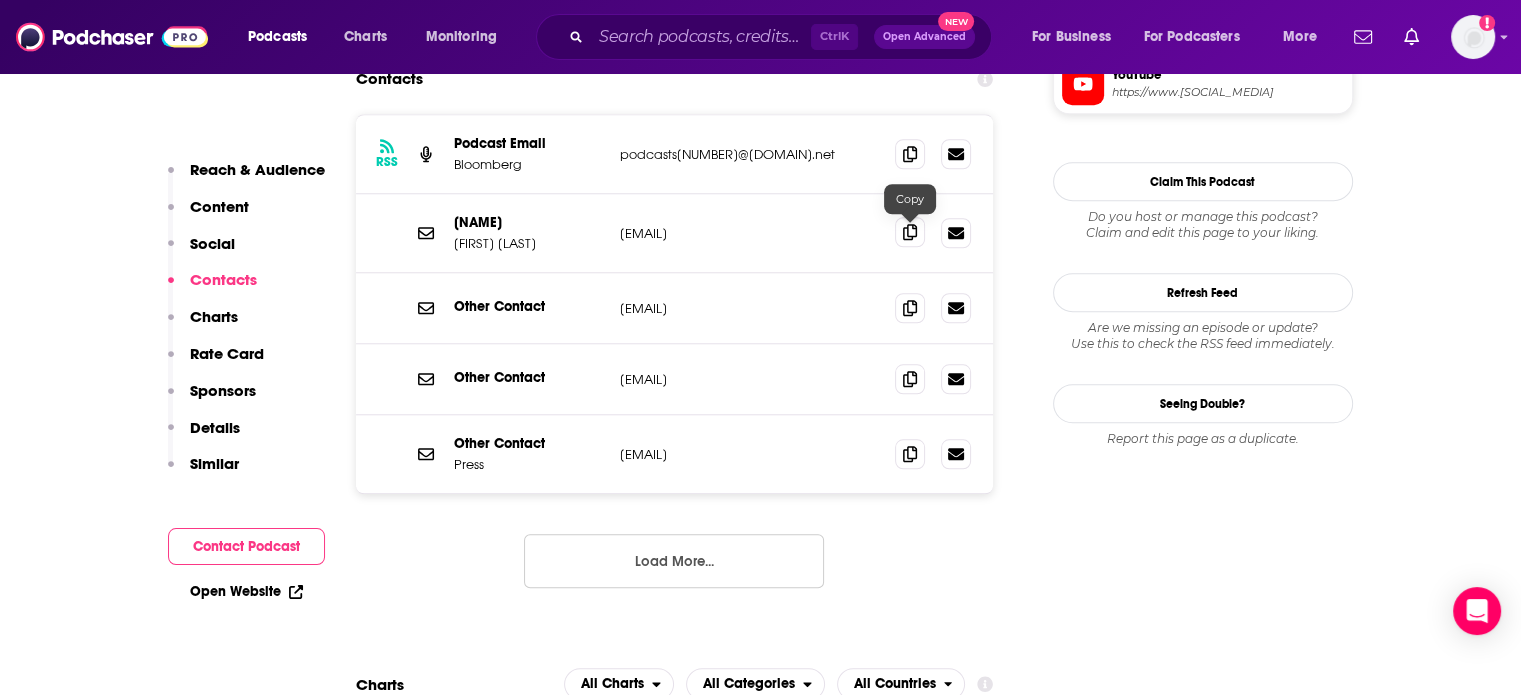click 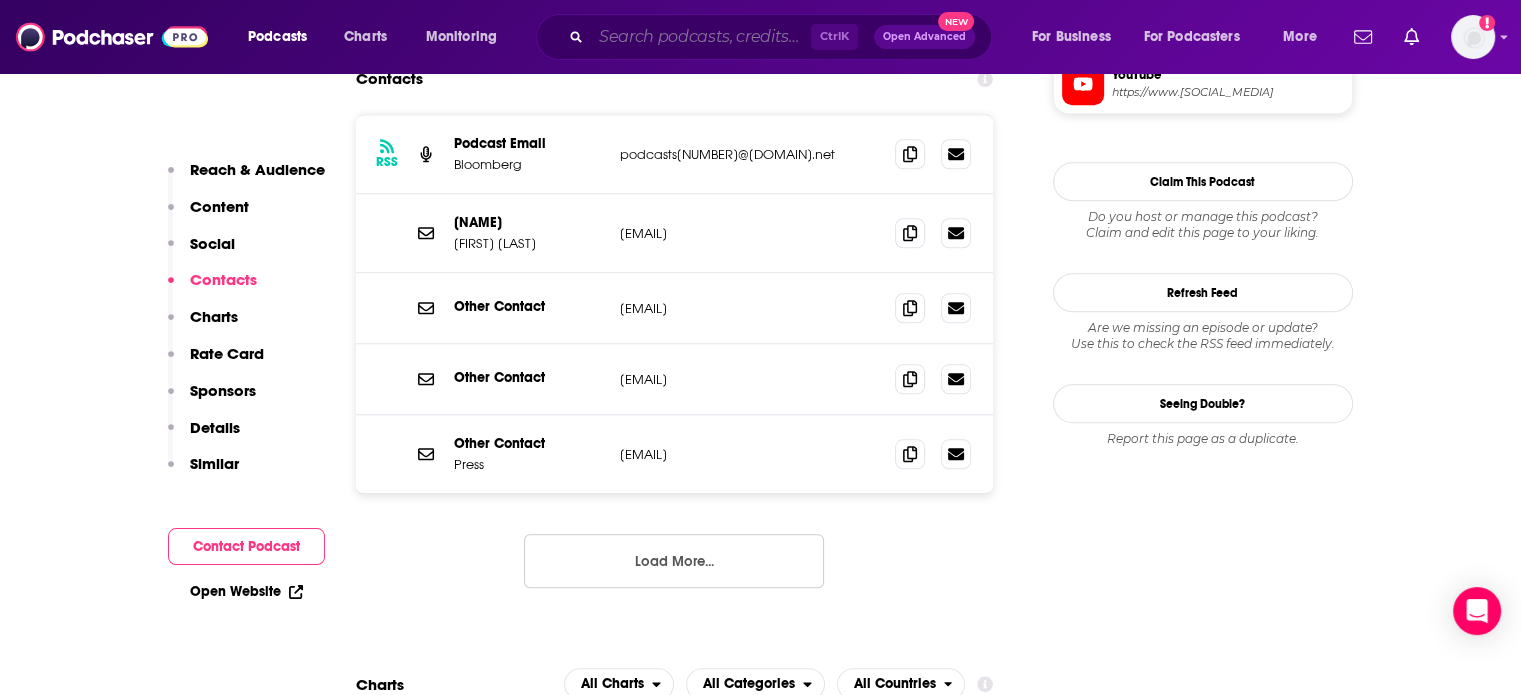 click at bounding box center (701, 37) 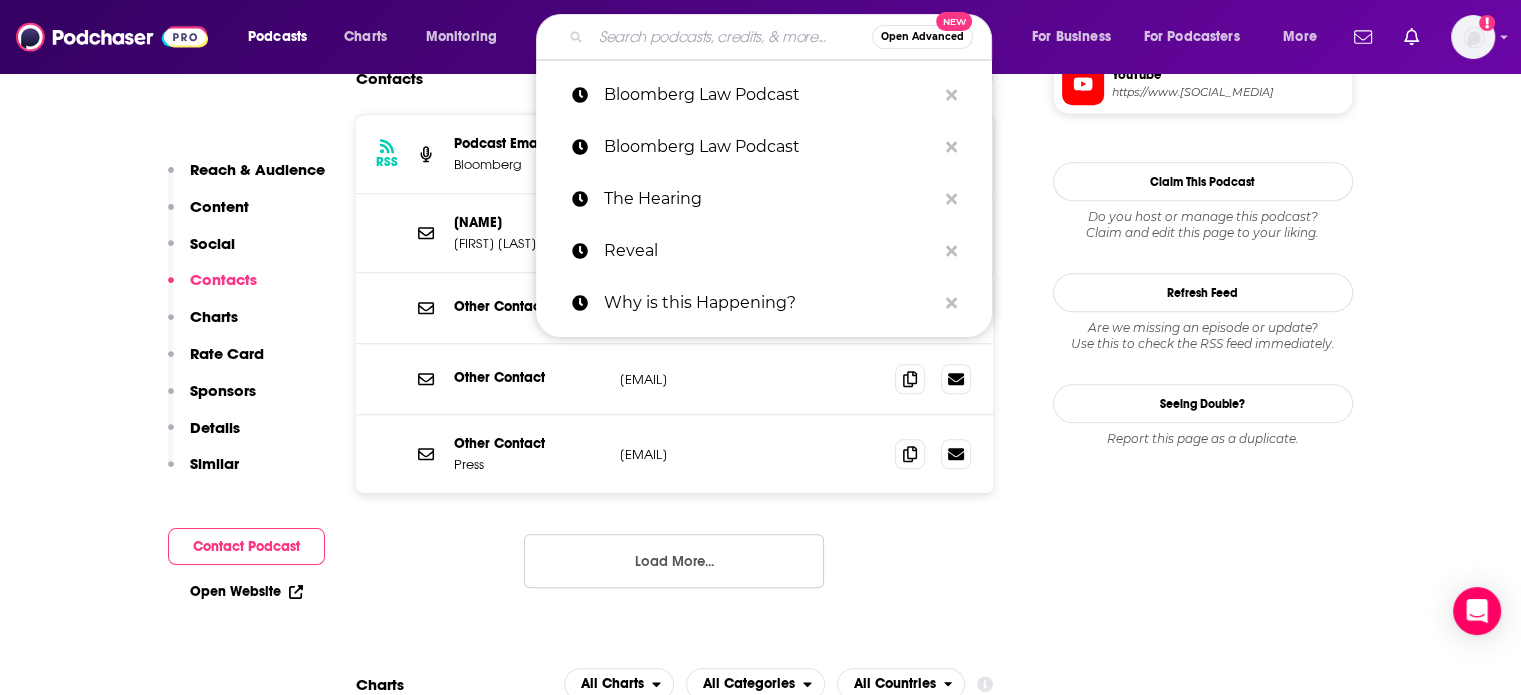 paste on "History on Trial" 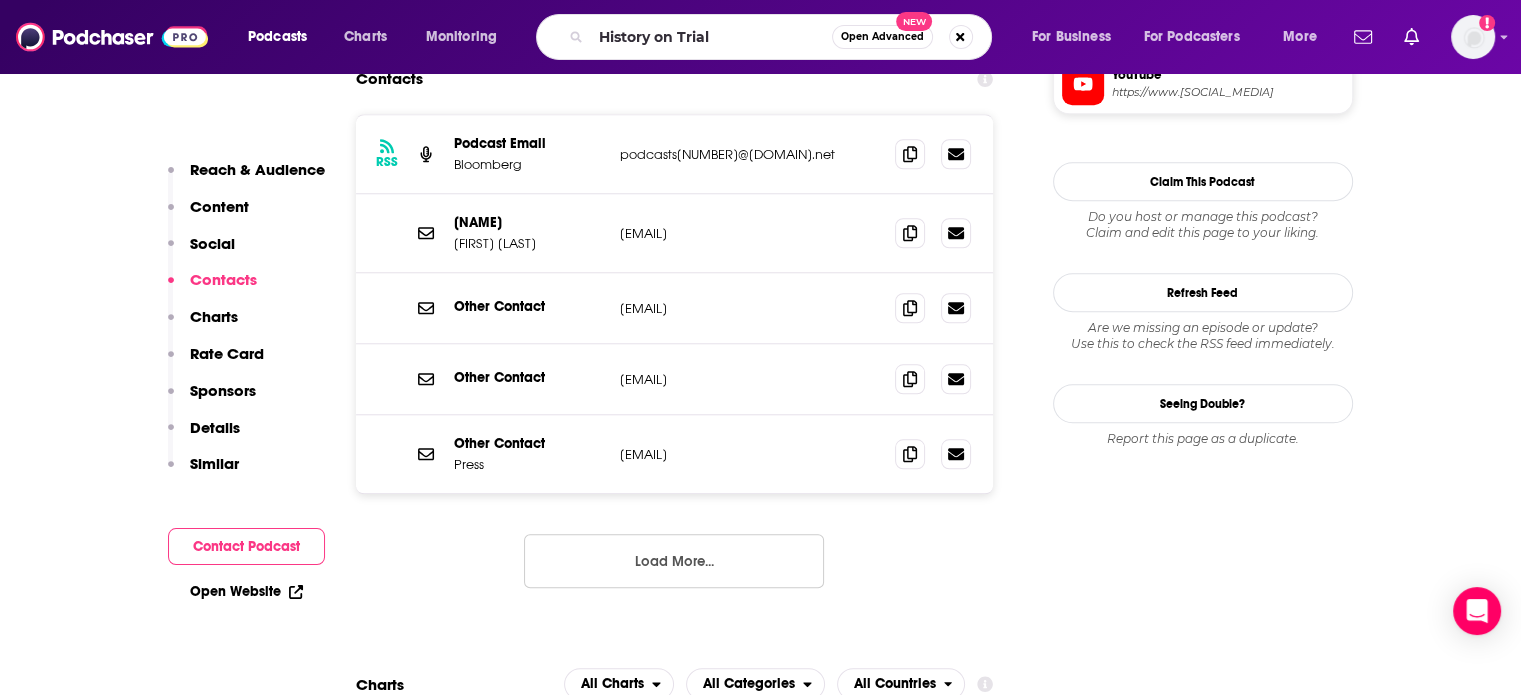 scroll, scrollTop: 0, scrollLeft: 0, axis: both 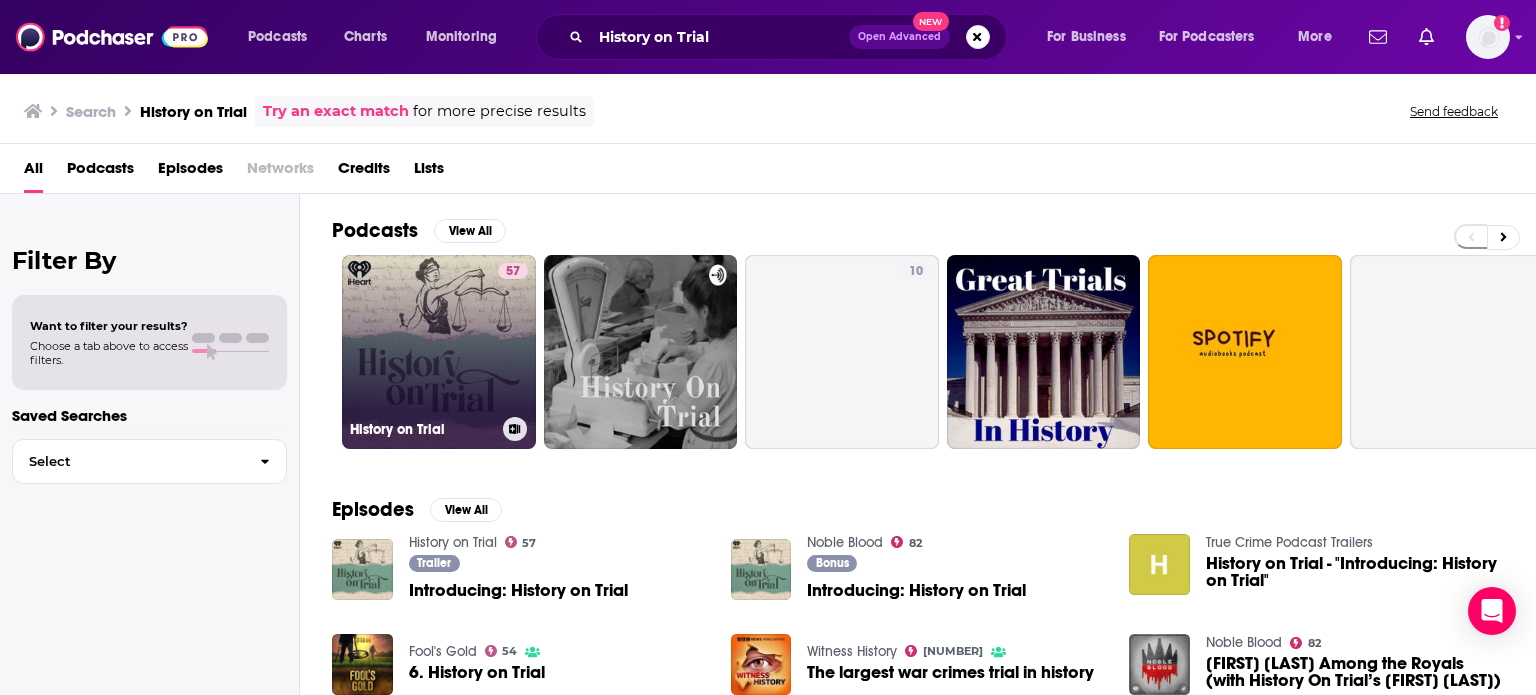 click on "57 History on Trial" at bounding box center [439, 352] 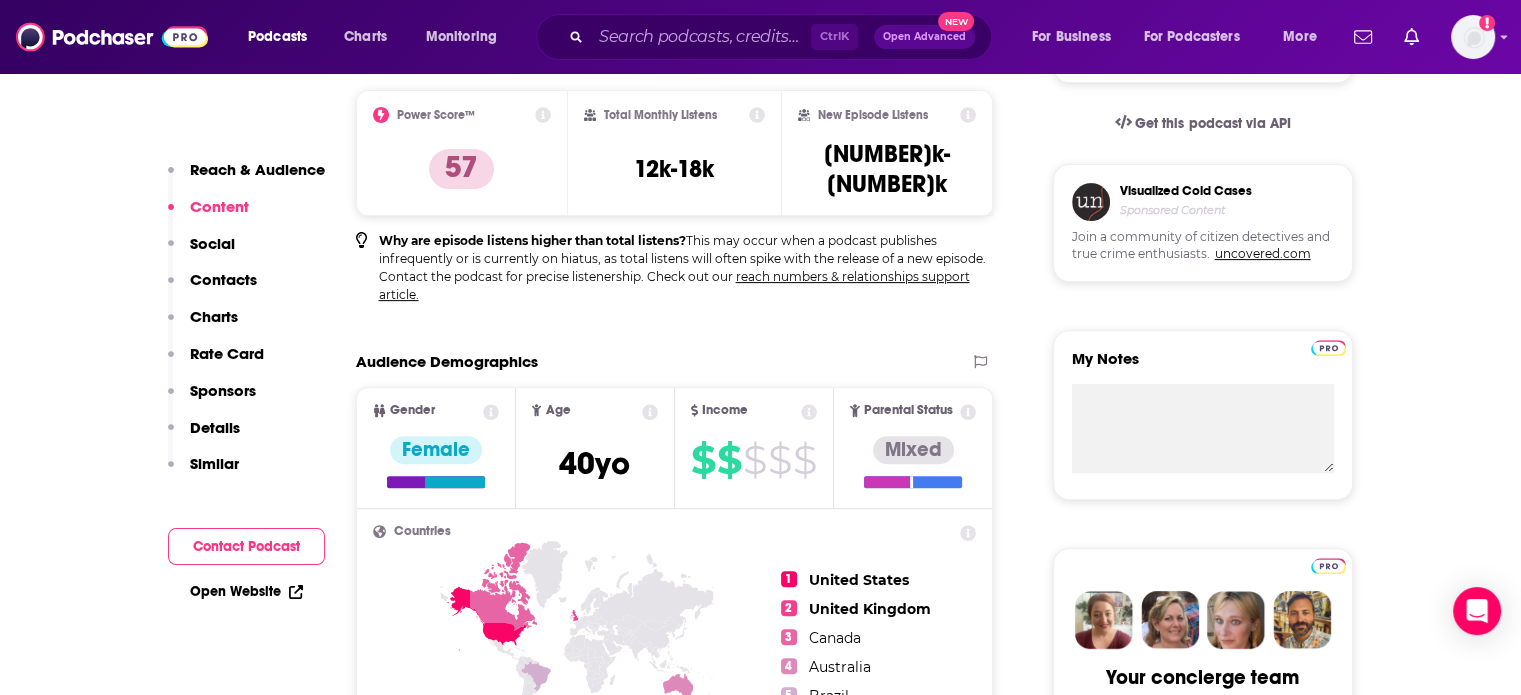 scroll, scrollTop: 0, scrollLeft: 0, axis: both 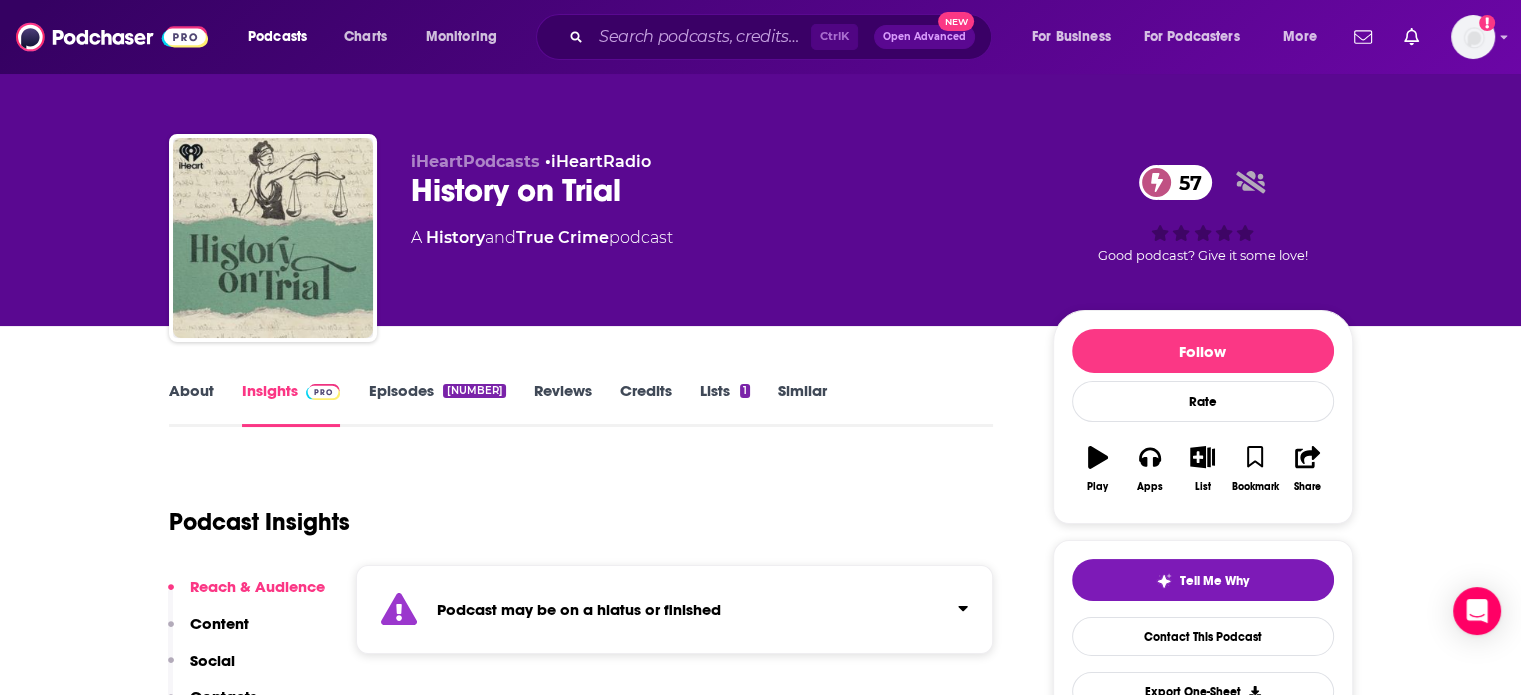 click on "About" at bounding box center [191, 404] 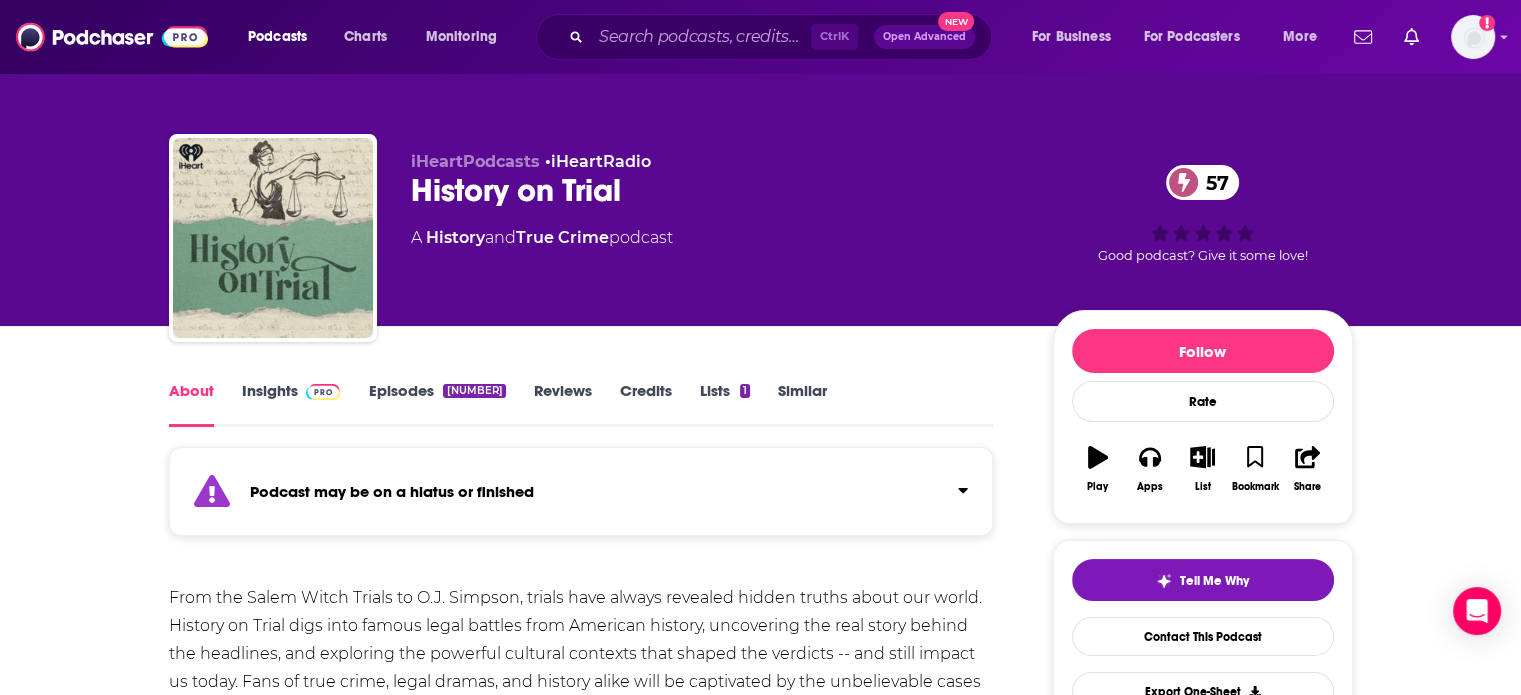 scroll, scrollTop: 0, scrollLeft: 0, axis: both 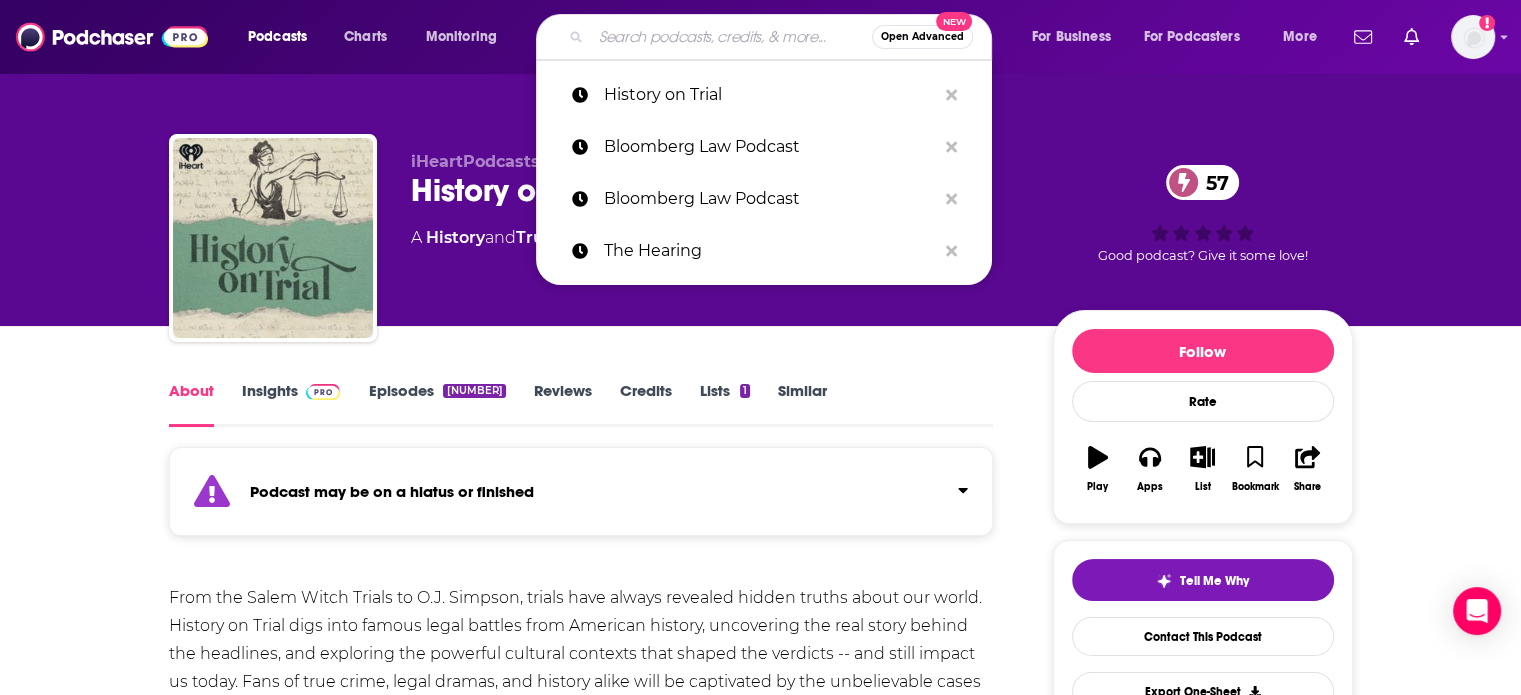 click at bounding box center [731, 37] 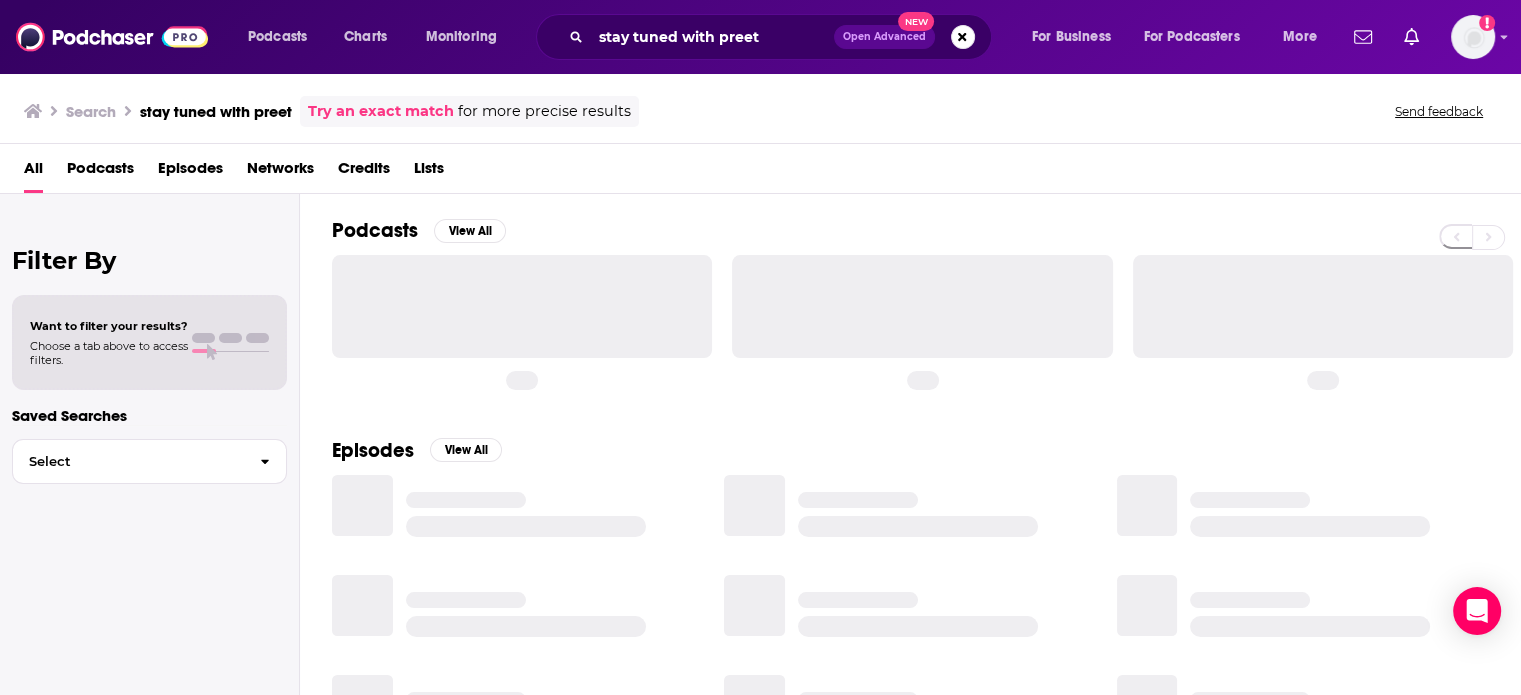 scroll, scrollTop: 0, scrollLeft: 0, axis: both 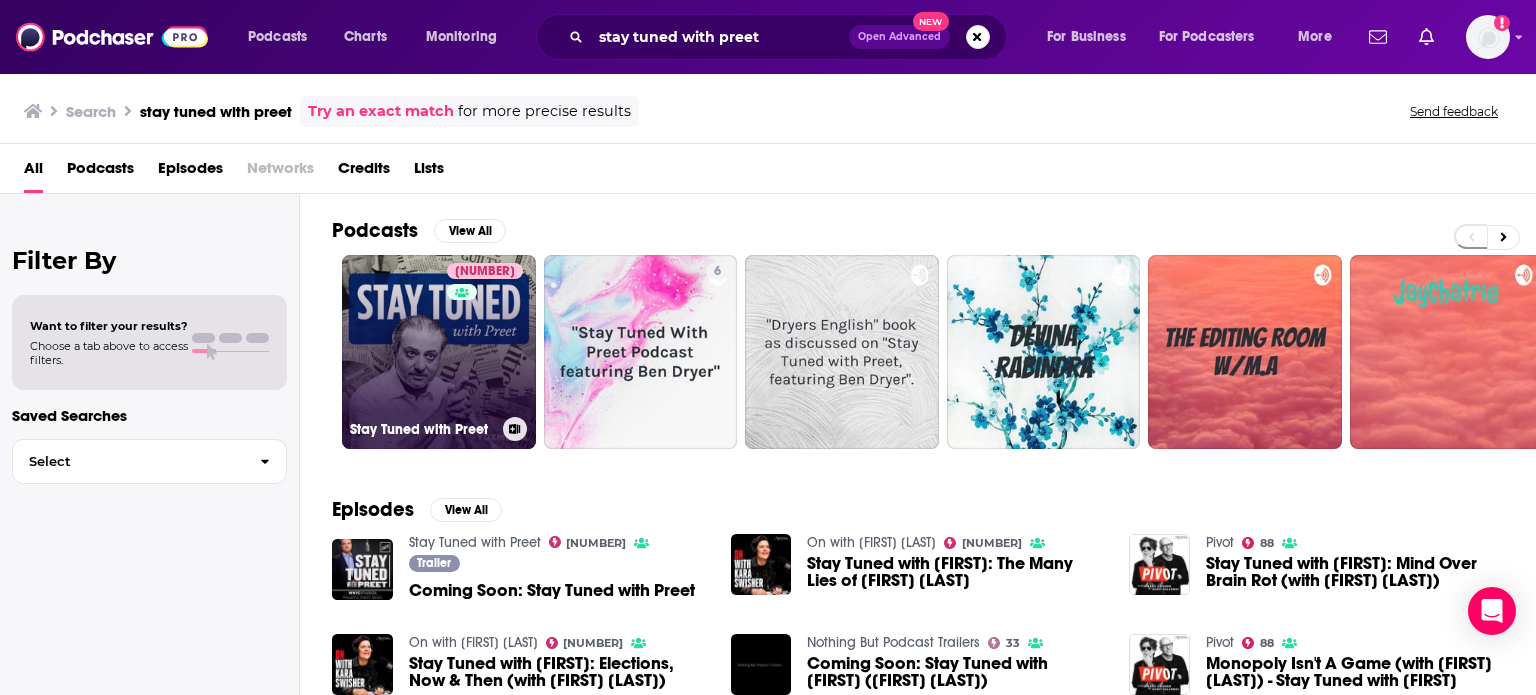 click on "[NUMBER] Stay Tuned with [FIRST]" at bounding box center [439, 352] 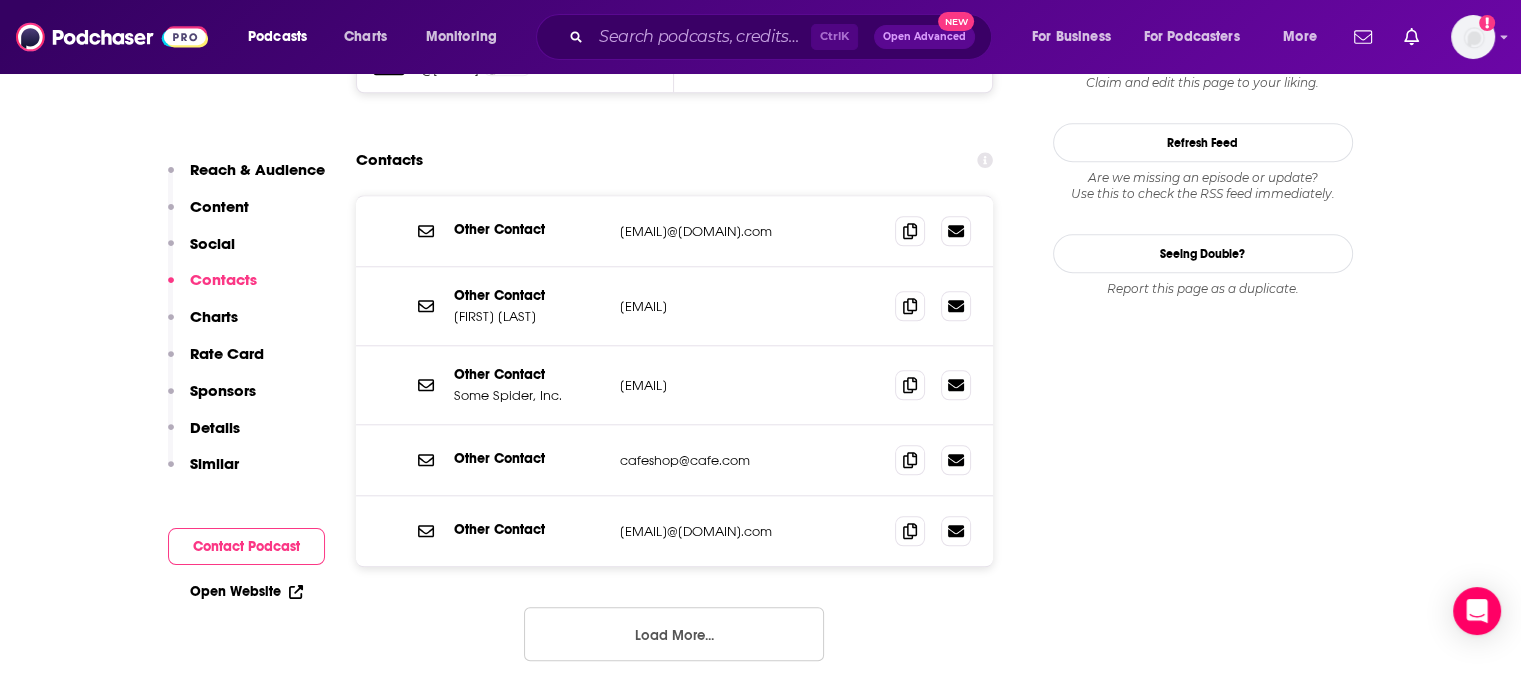 scroll, scrollTop: 1858, scrollLeft: 0, axis: vertical 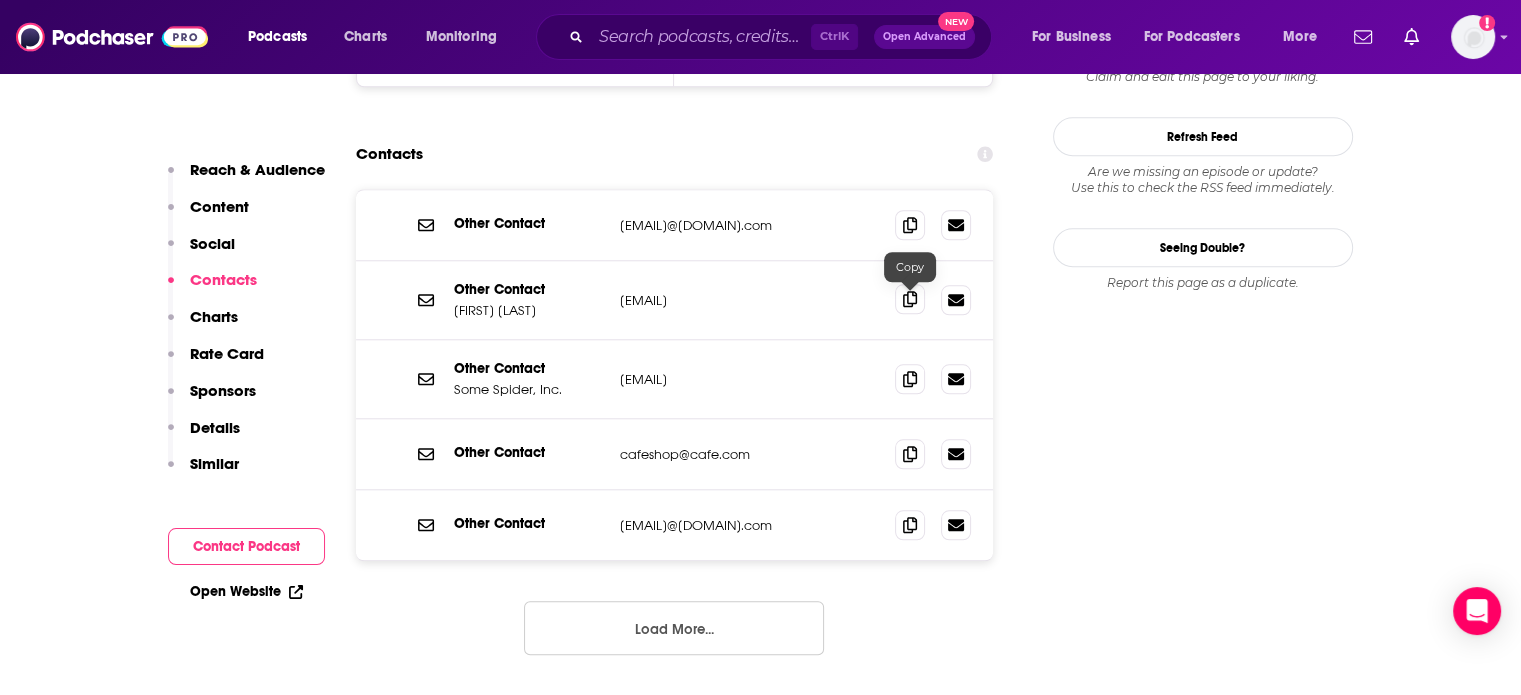 click 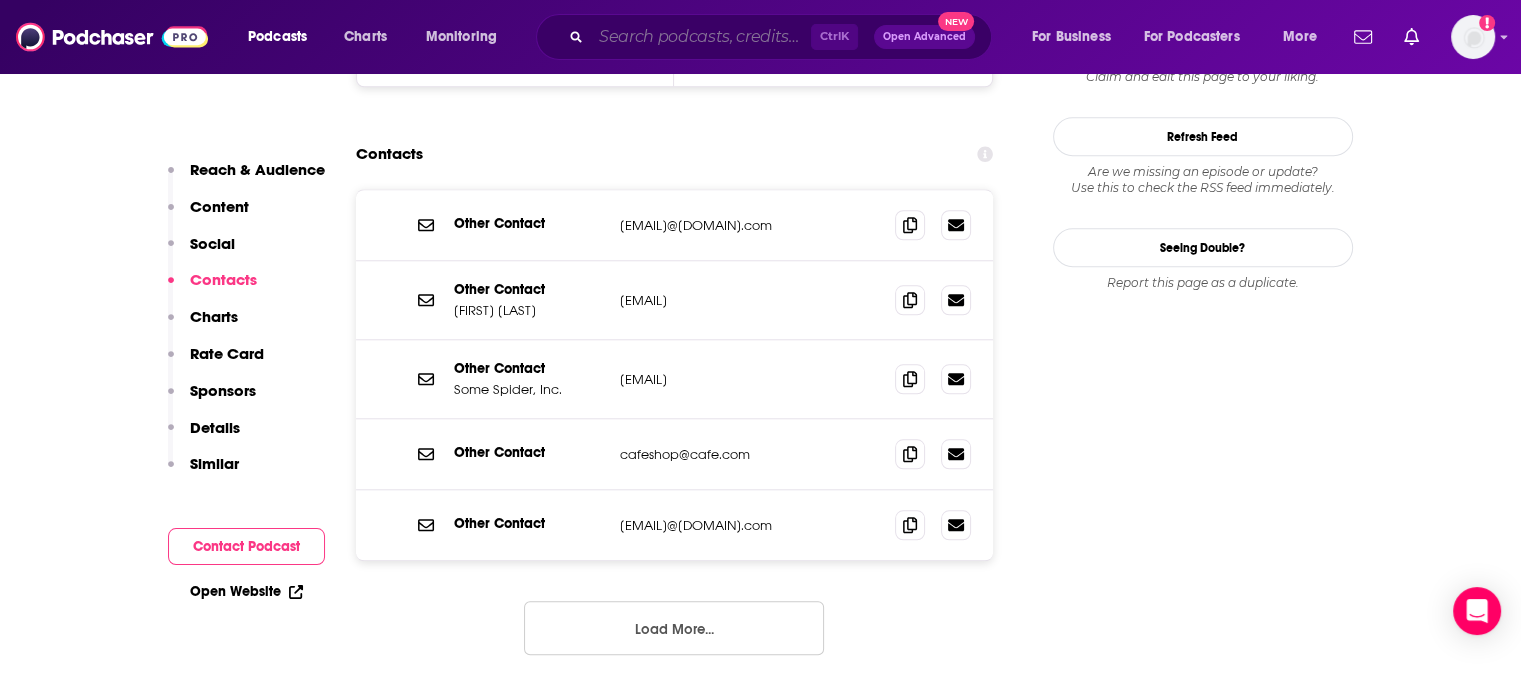 click at bounding box center [701, 37] 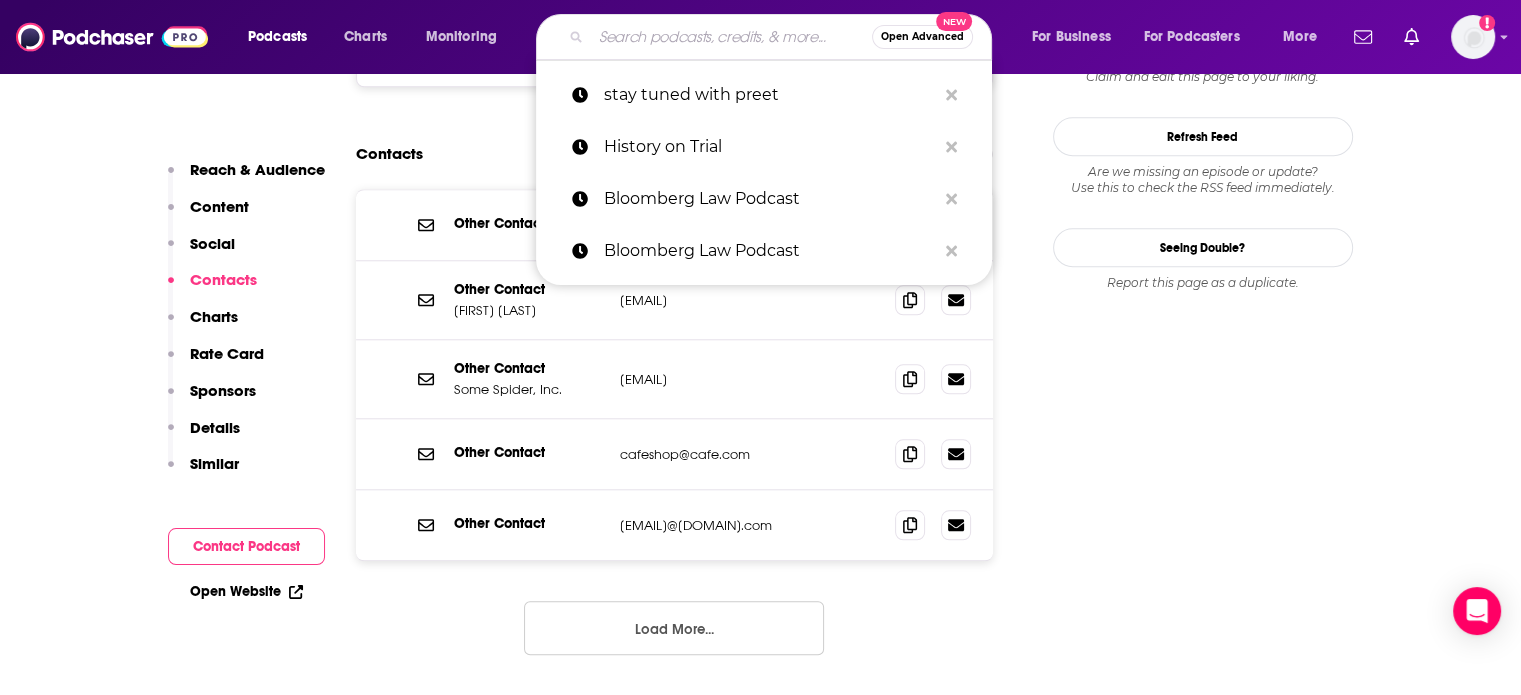 paste on "Dateline True Crime" 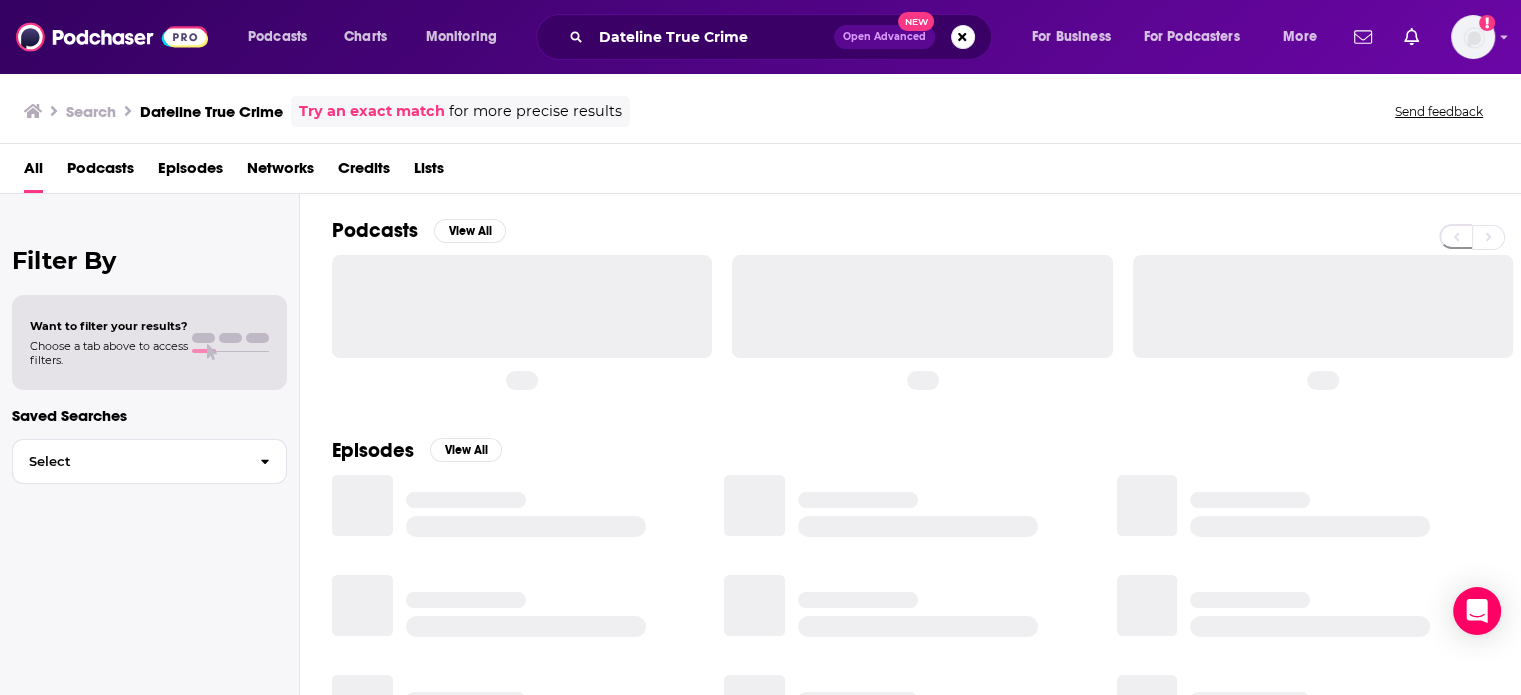scroll, scrollTop: 0, scrollLeft: 0, axis: both 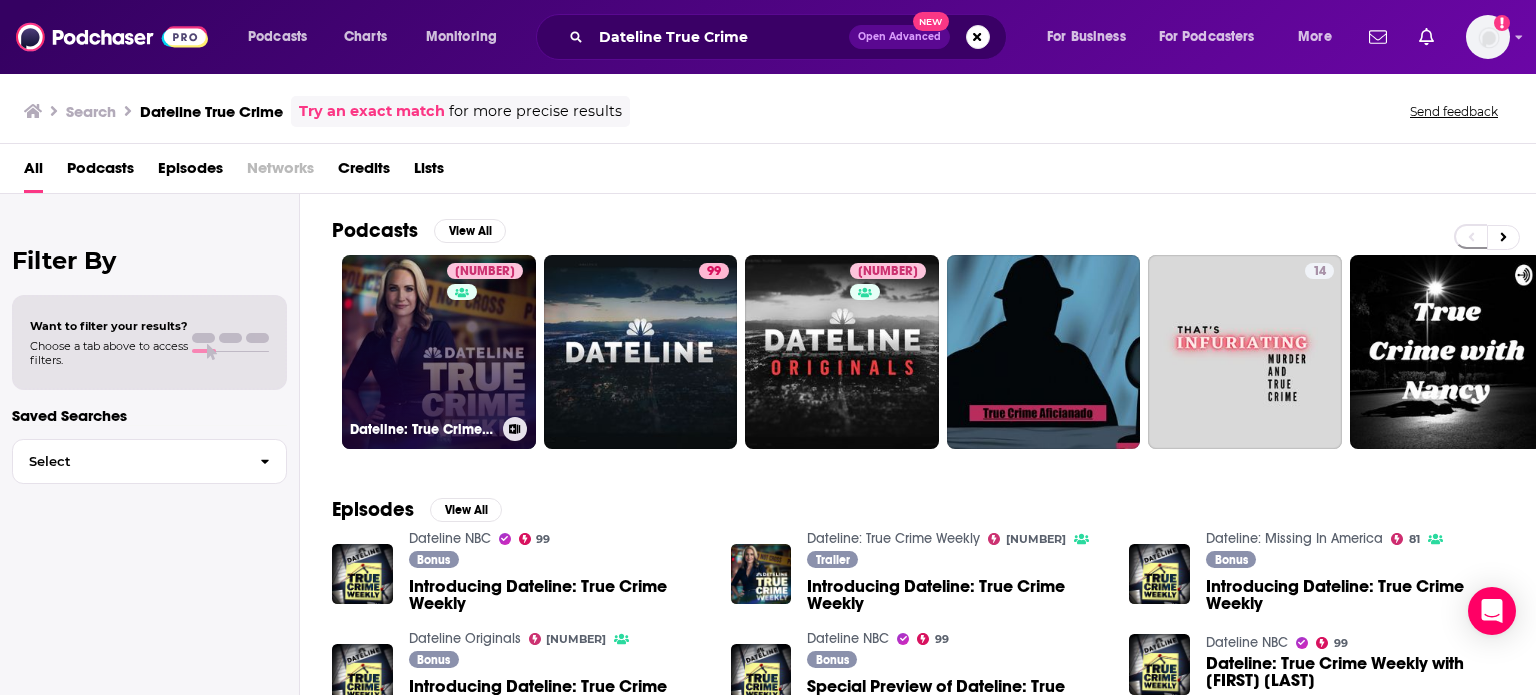 click on "78 Dateline: True Crime Weekly" at bounding box center [439, 352] 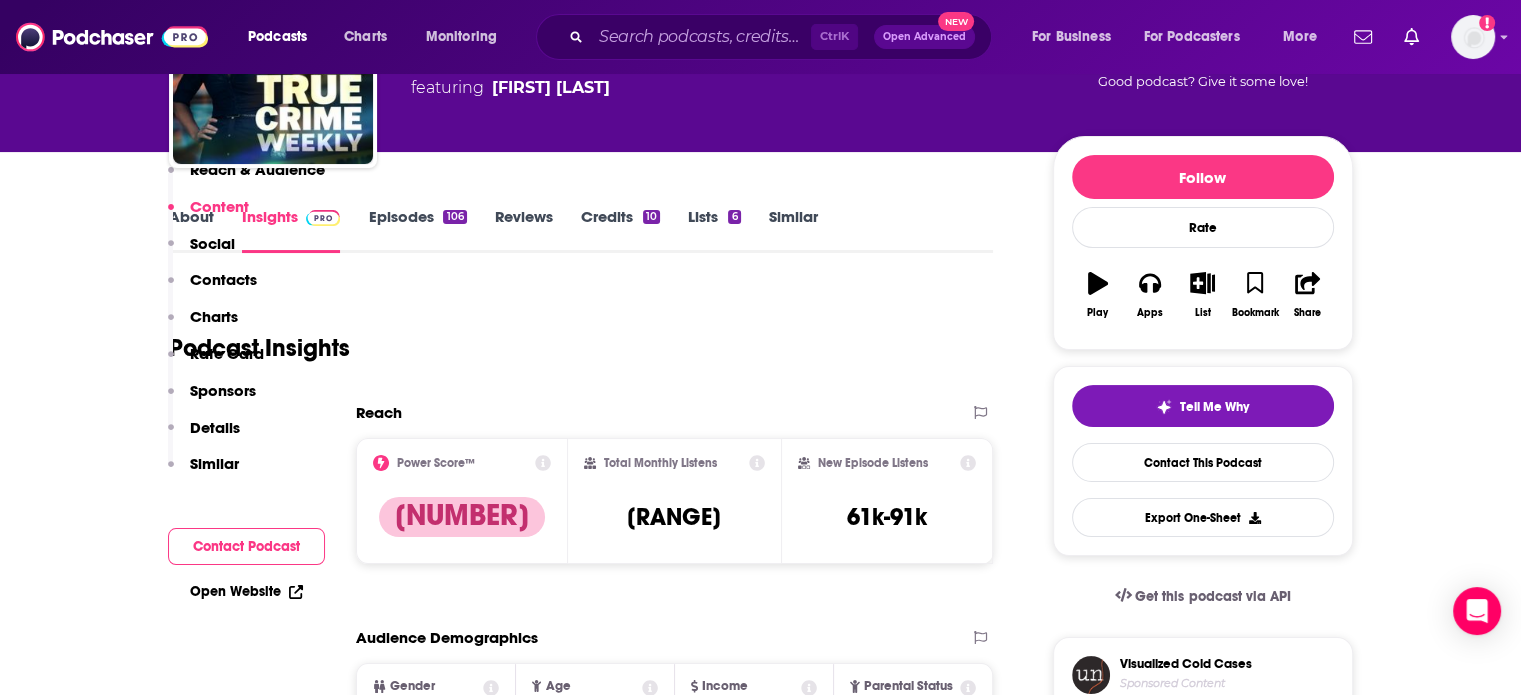 scroll, scrollTop: 0, scrollLeft: 0, axis: both 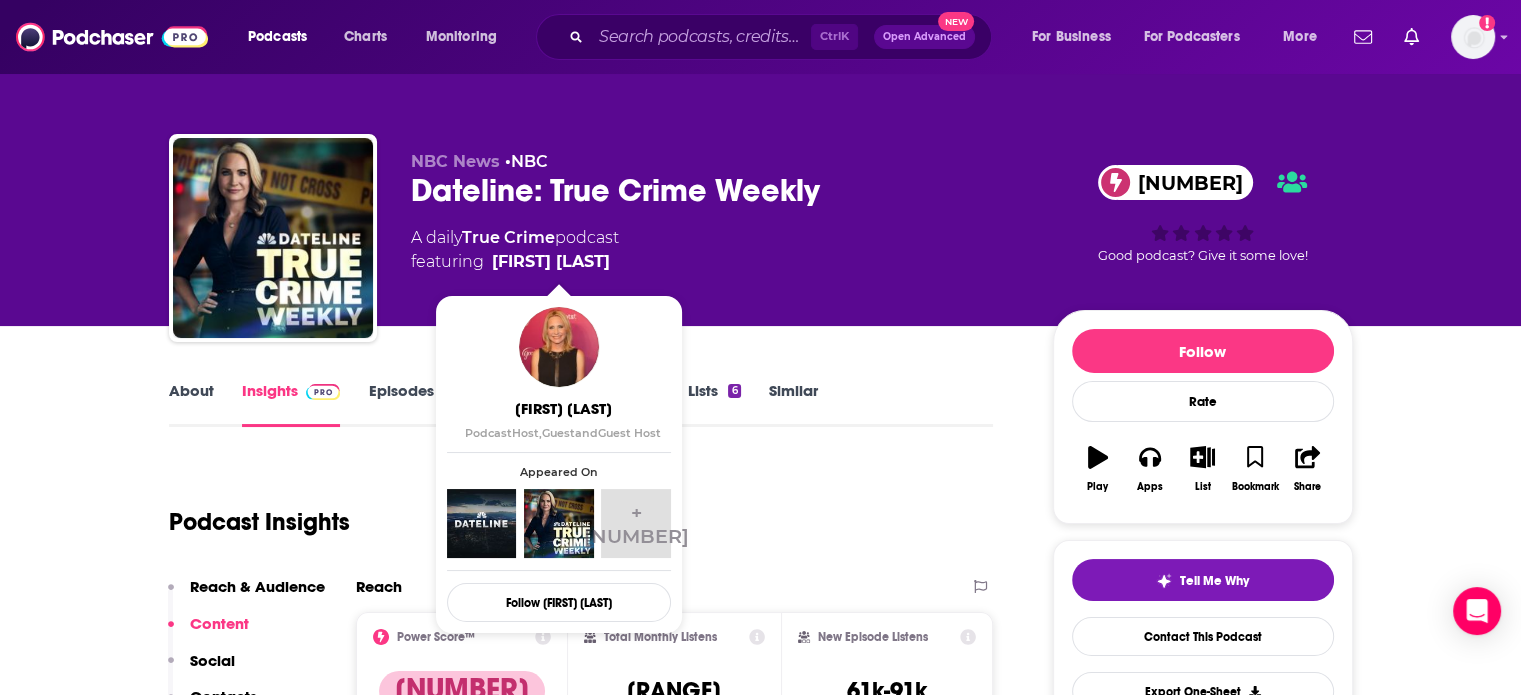 drag, startPoint x: 637, startPoint y: 263, endPoint x: 624, endPoint y: 263, distance: 13 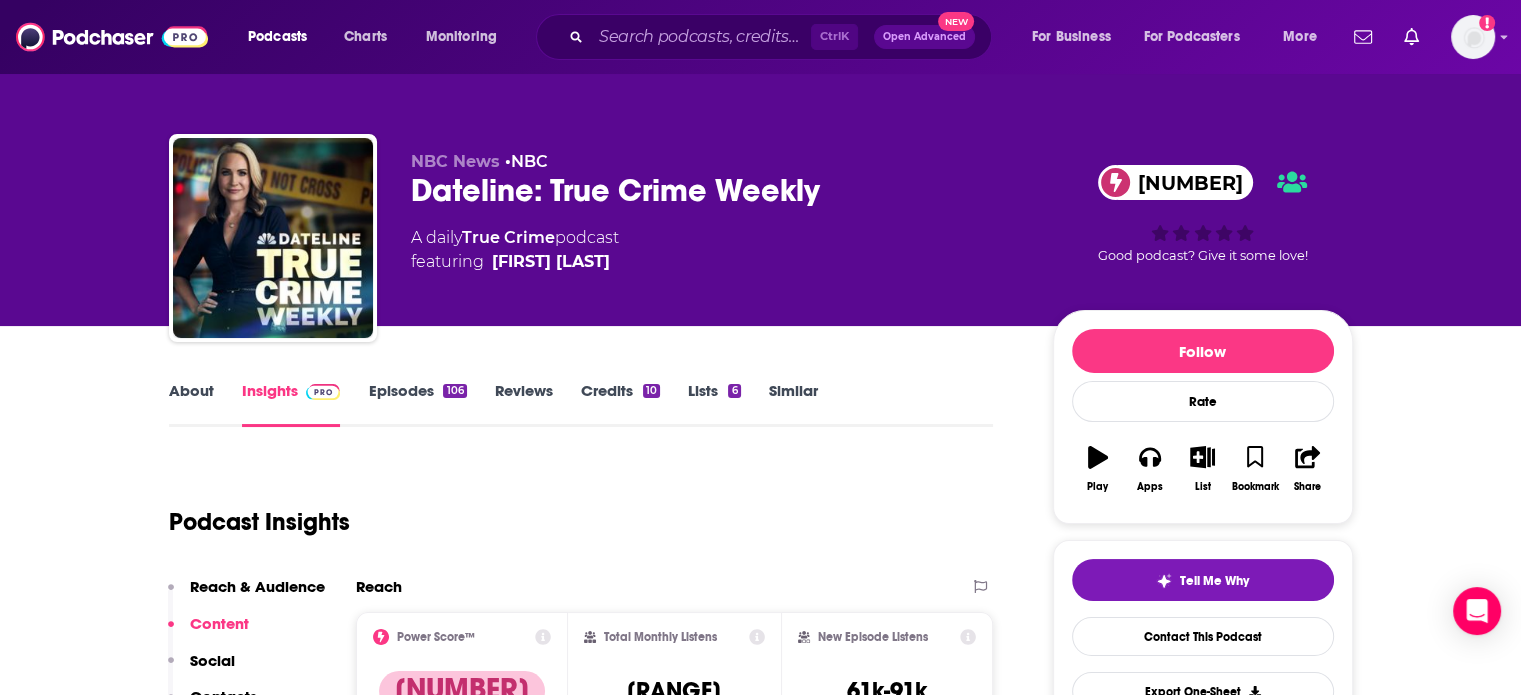copy on "[FIRST] [LAST]" 